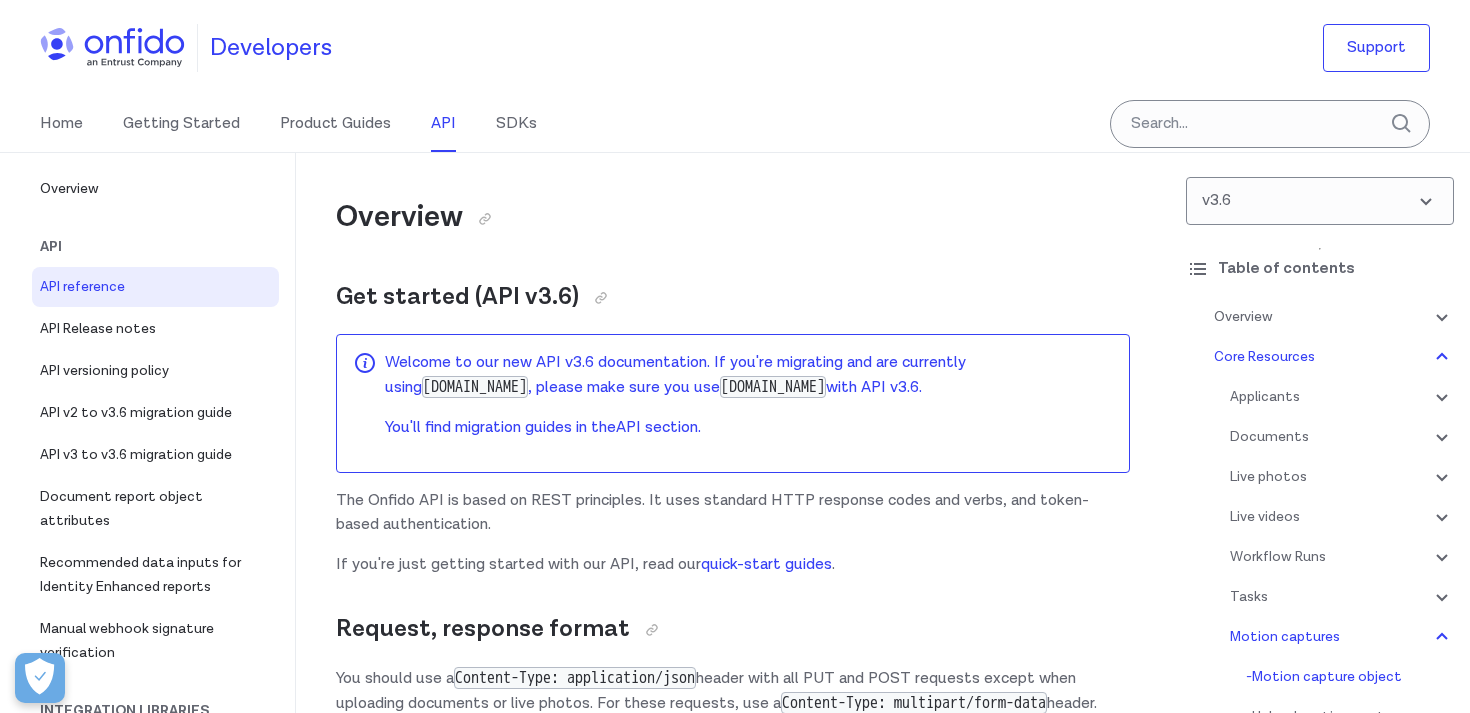 select on "http" 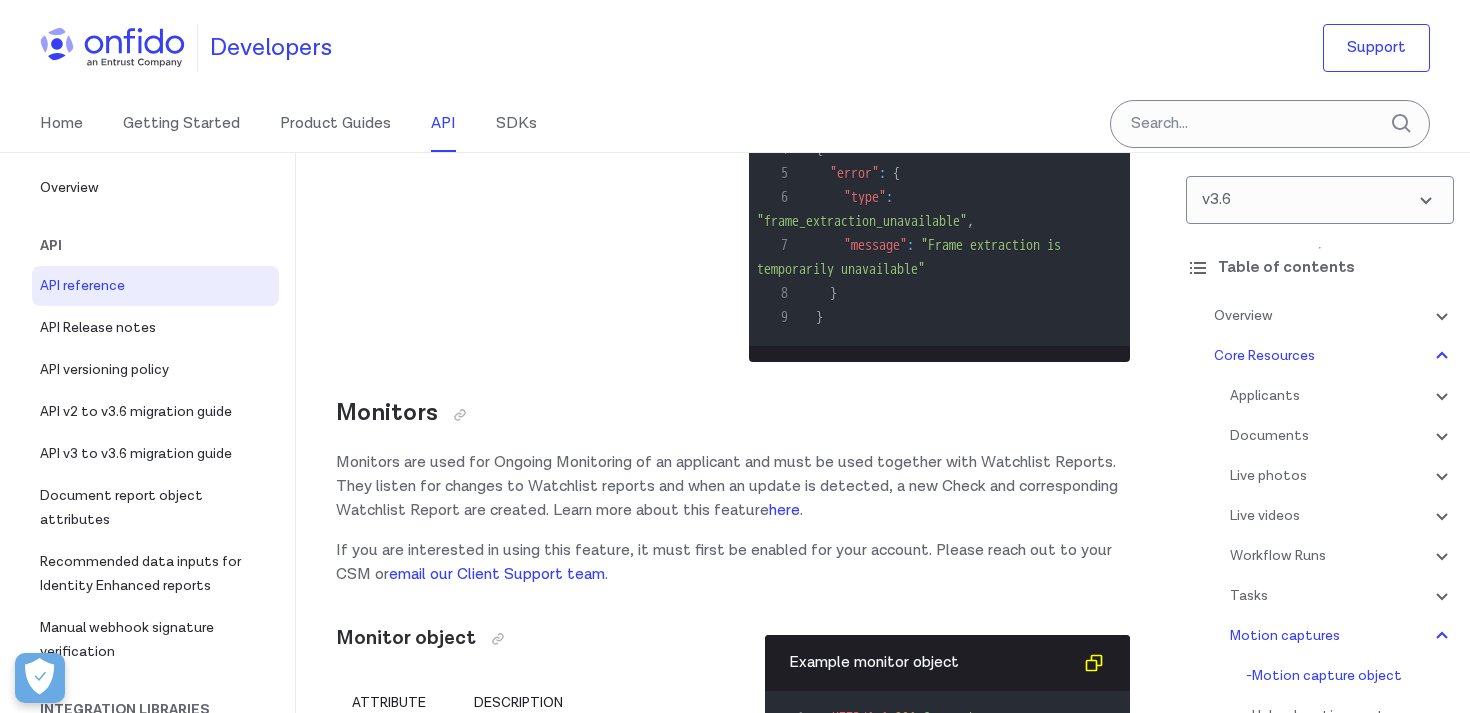 scroll, scrollTop: 0, scrollLeft: 0, axis: both 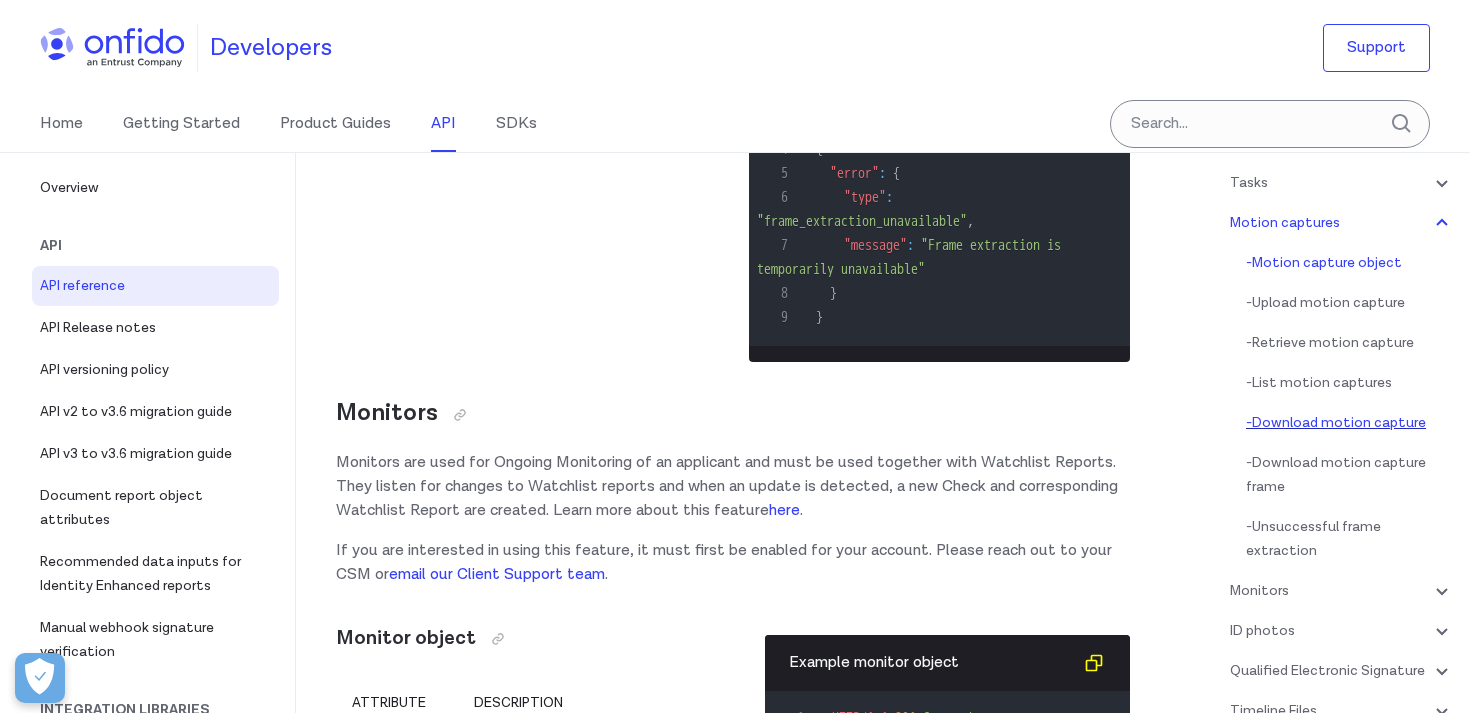 click on "-  Download motion capture" at bounding box center [1350, 423] 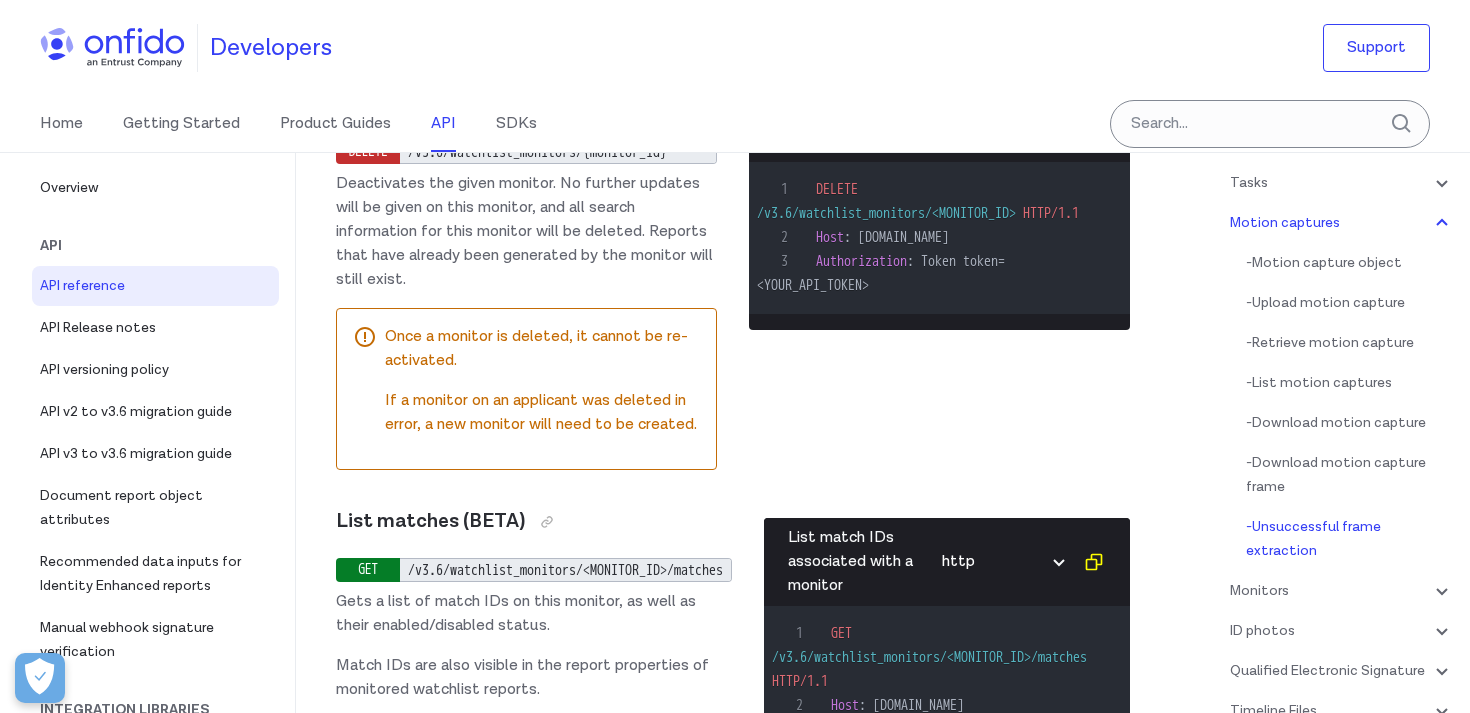 scroll, scrollTop: 67408, scrollLeft: 0, axis: vertical 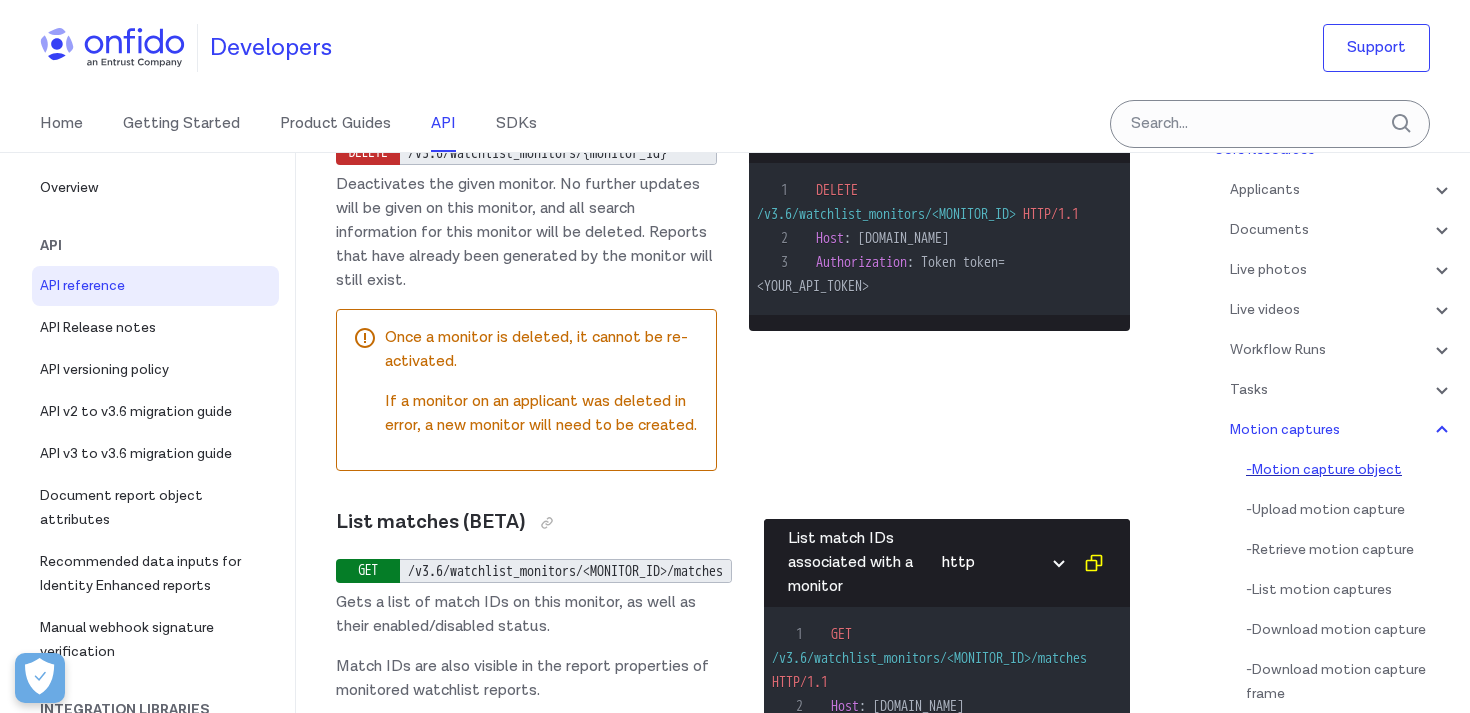 click on "-  Motion capture object" at bounding box center (1350, 470) 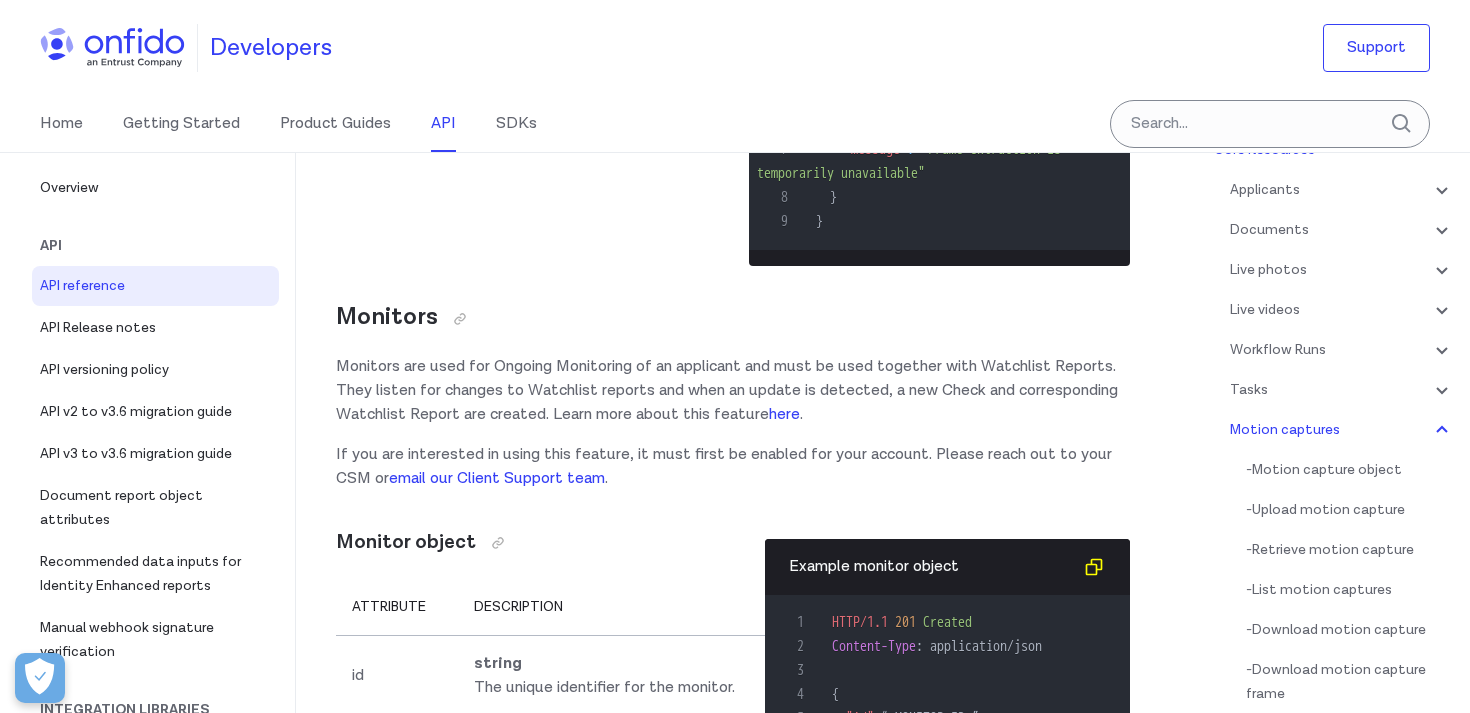 scroll, scrollTop: 64385, scrollLeft: 0, axis: vertical 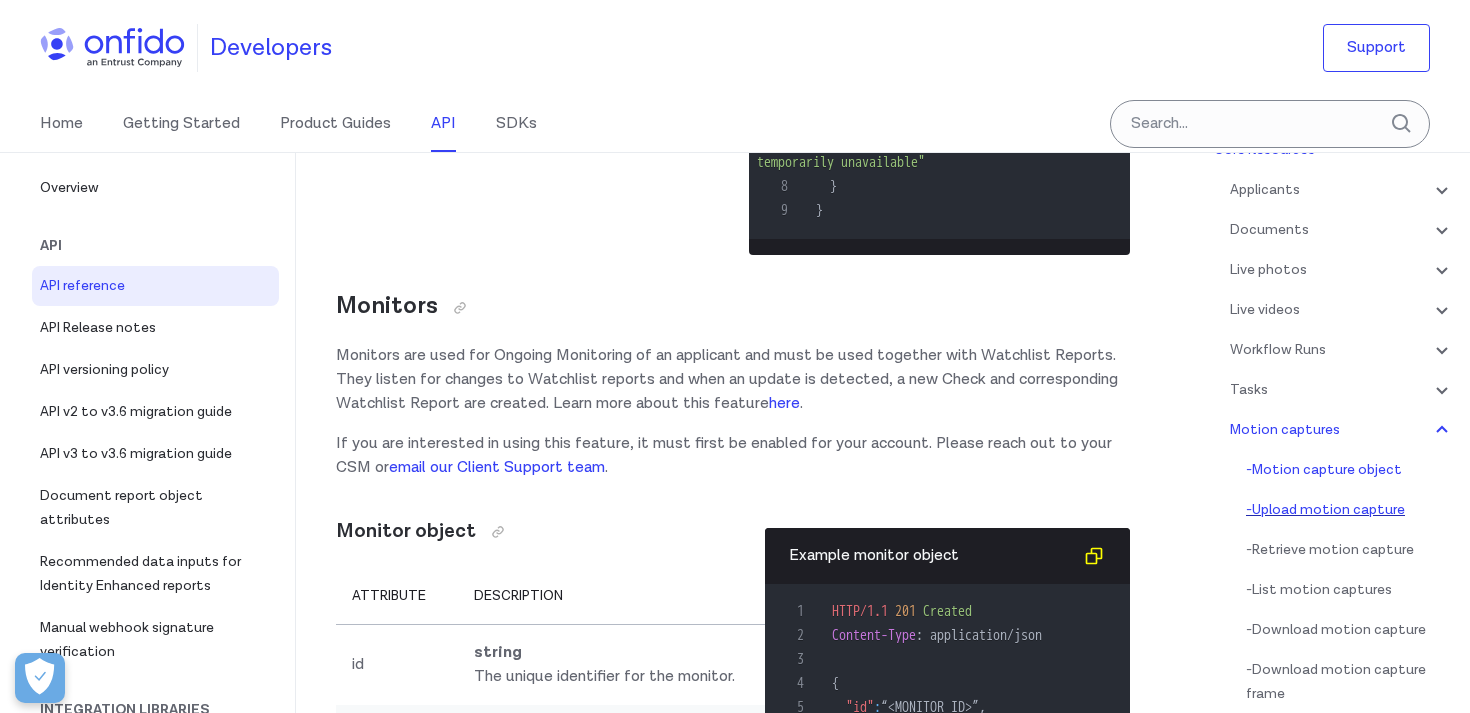 click on "-  Upload motion capture" at bounding box center (1350, 510) 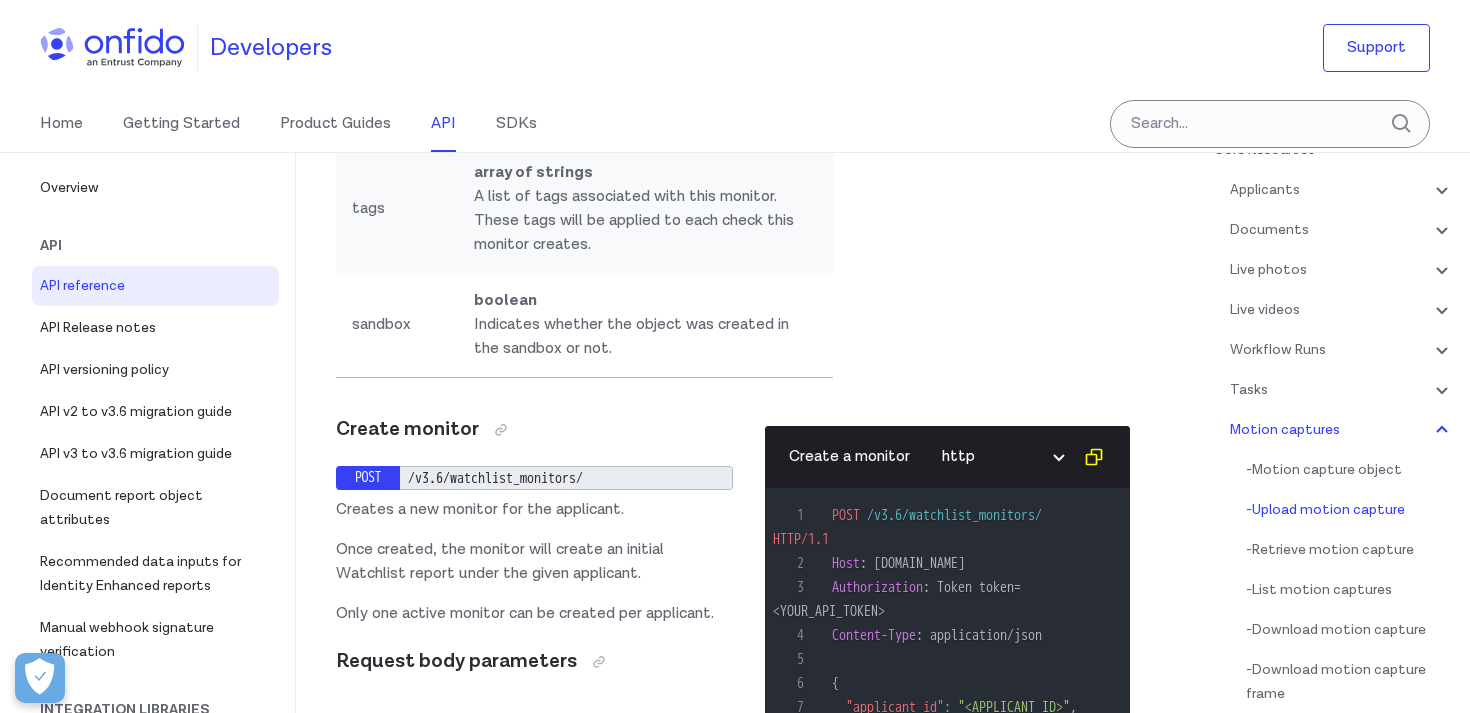 scroll, scrollTop: 65411, scrollLeft: 0, axis: vertical 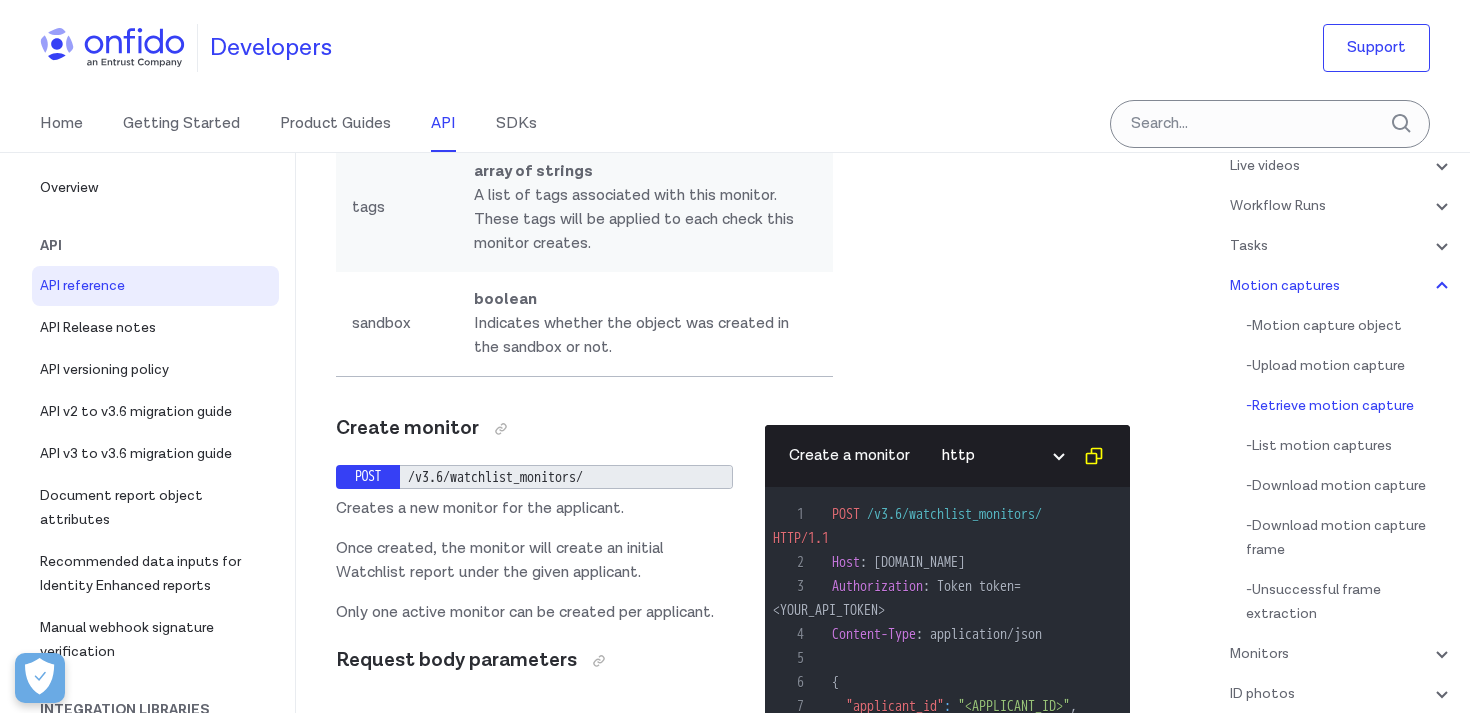 click on "-  Motion capture object -  Upload motion capture -  Retrieve motion capture -  List motion captures -  Download motion capture -  Download motion capture frame -  Unsuccessful frame extraction" at bounding box center (1350, 470) 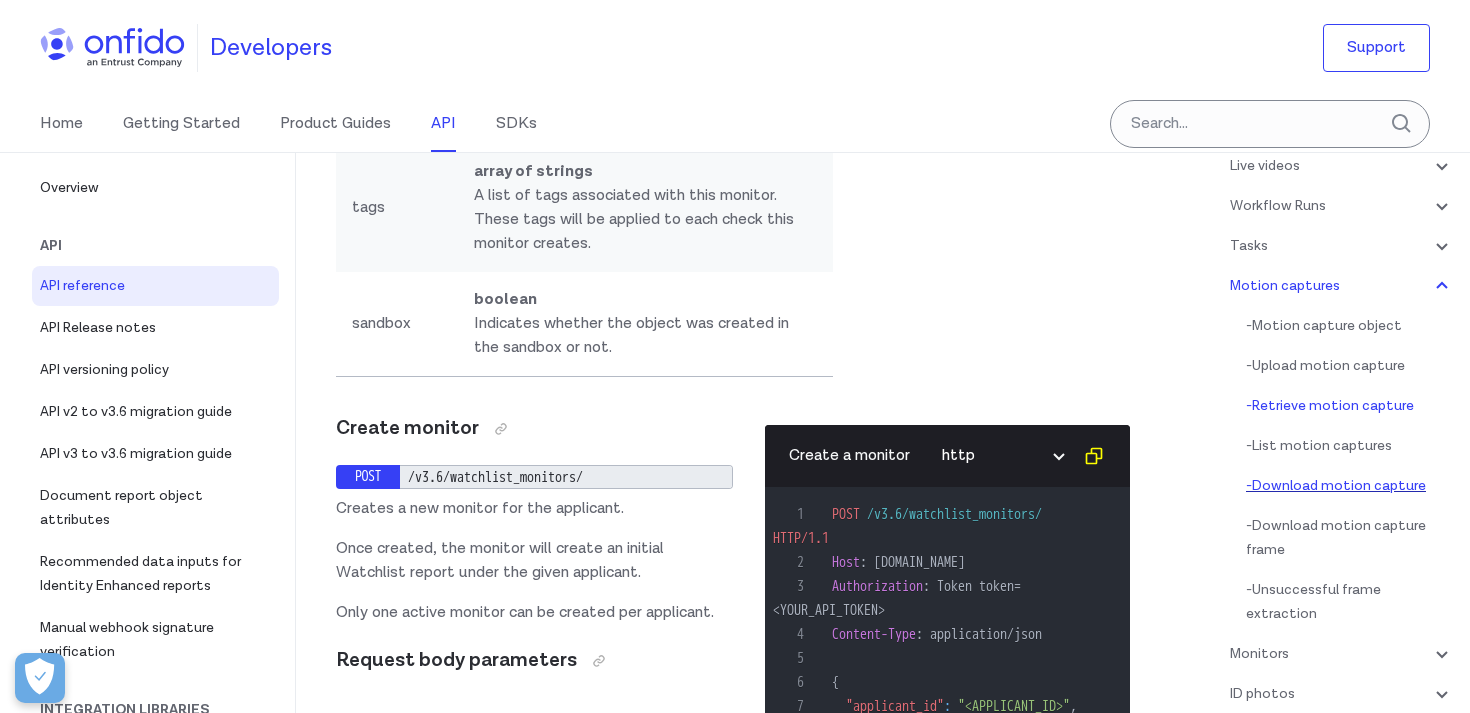 click on "-  Download motion capture" at bounding box center (1350, 486) 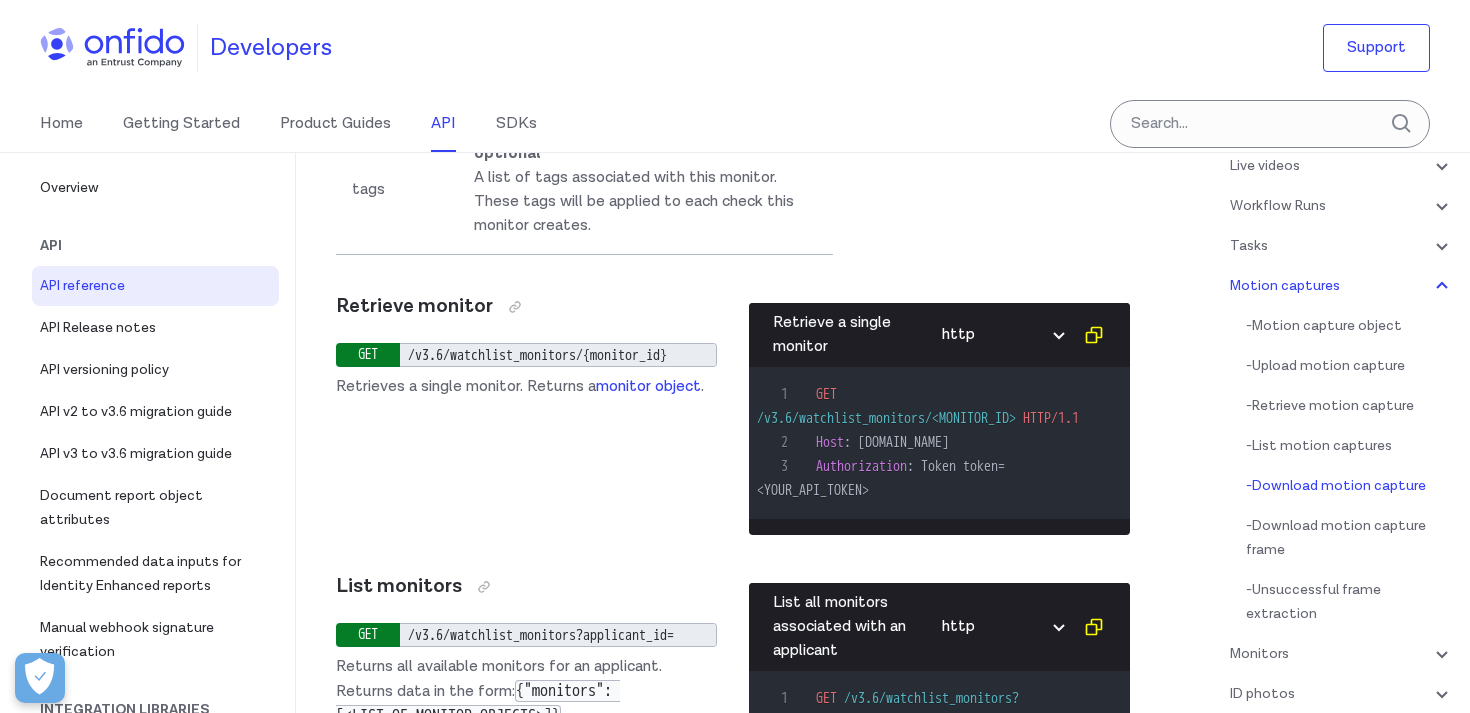 scroll, scrollTop: 66275, scrollLeft: 0, axis: vertical 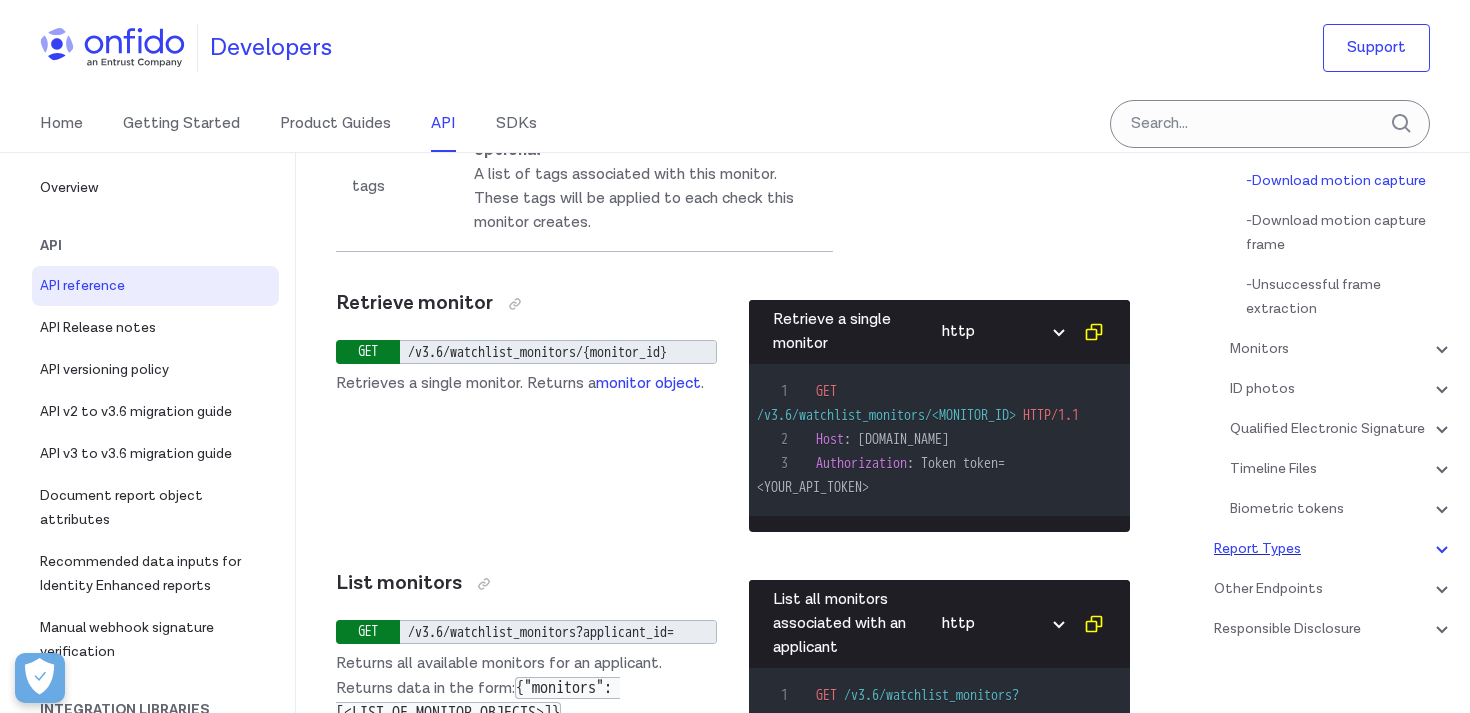 click on "Report Types" at bounding box center (1334, 549) 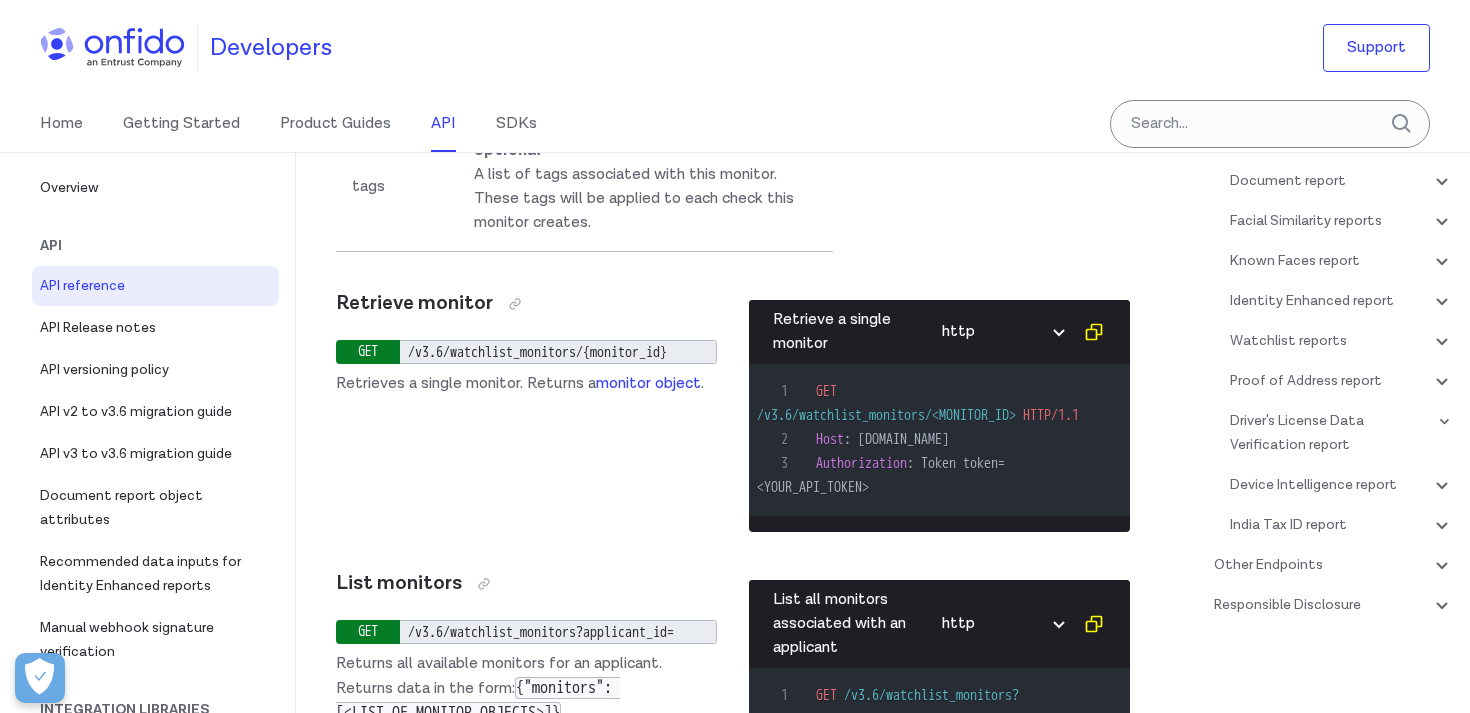 scroll, scrollTop: 83326, scrollLeft: 0, axis: vertical 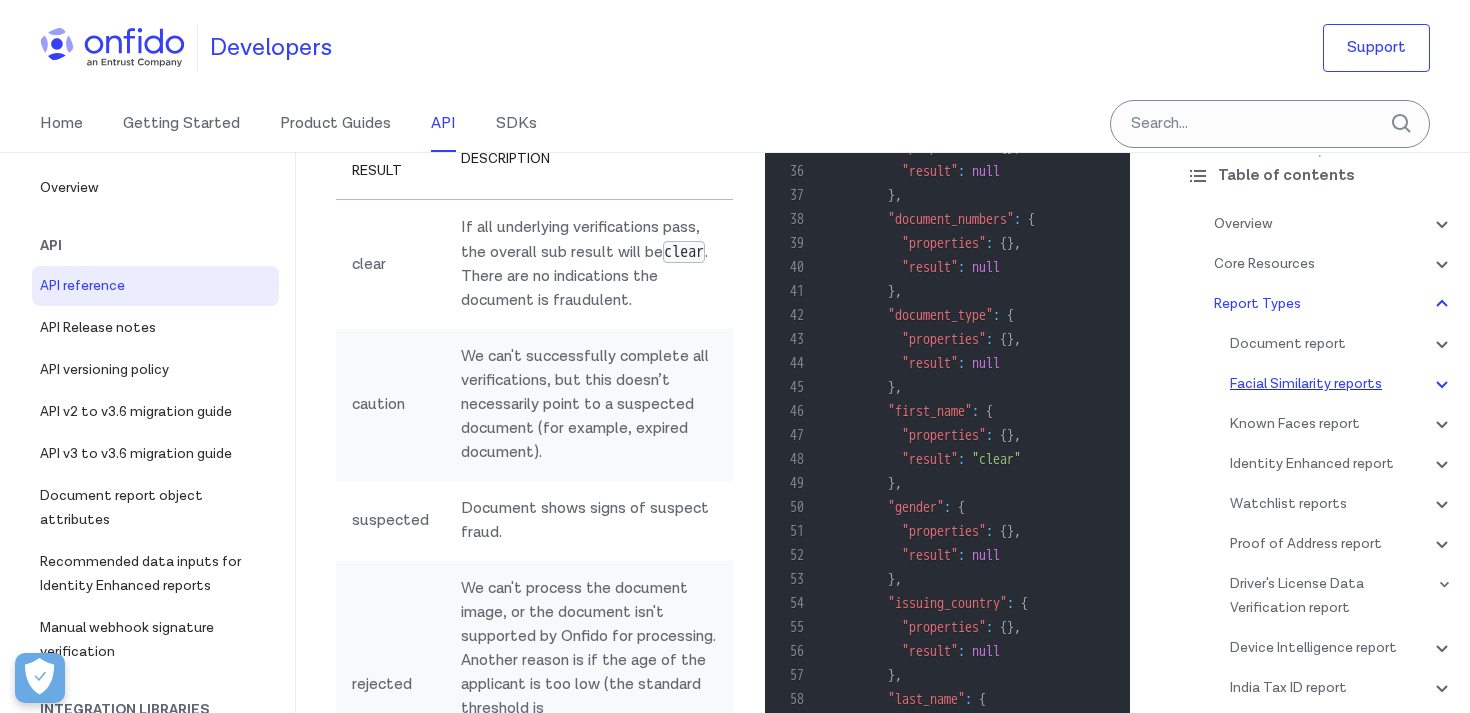 click on "Facial Similarity reports" at bounding box center [1342, 384] 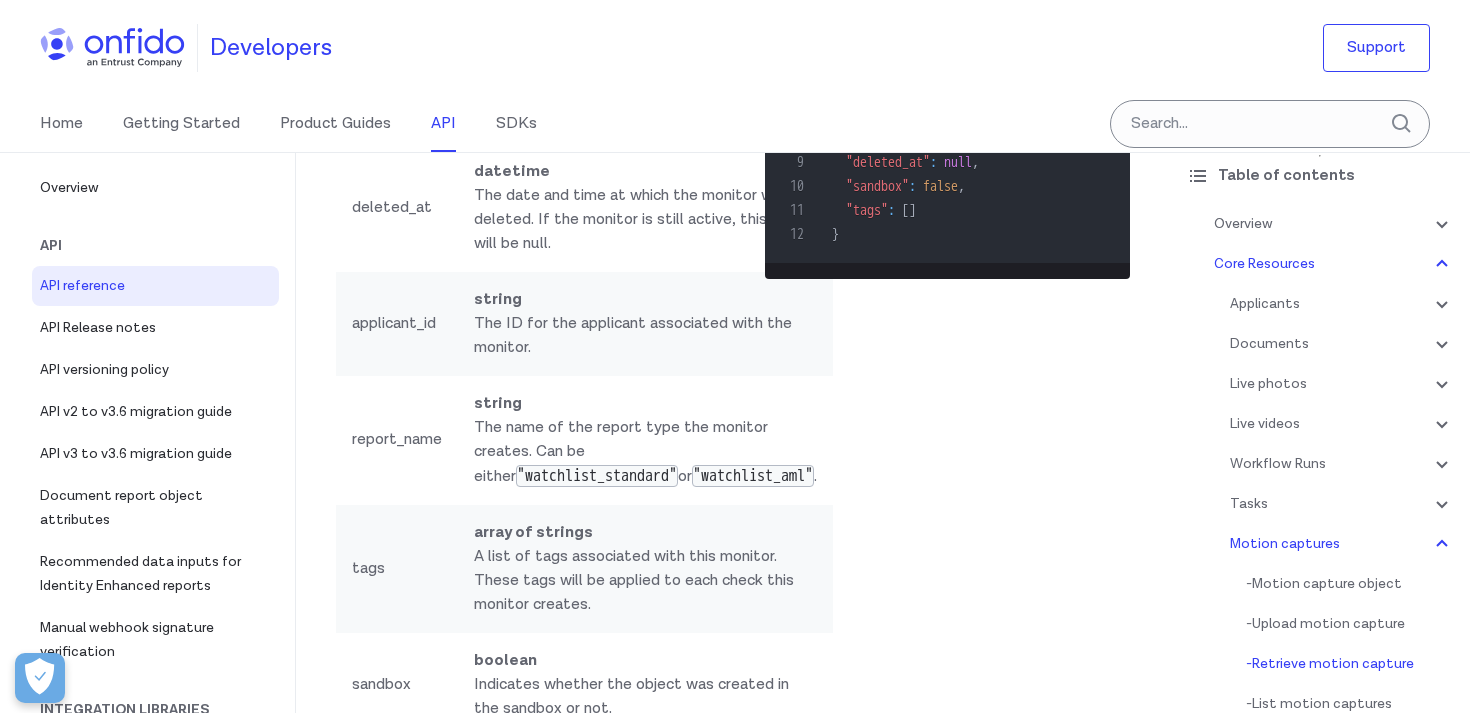 scroll, scrollTop: 64895, scrollLeft: 0, axis: vertical 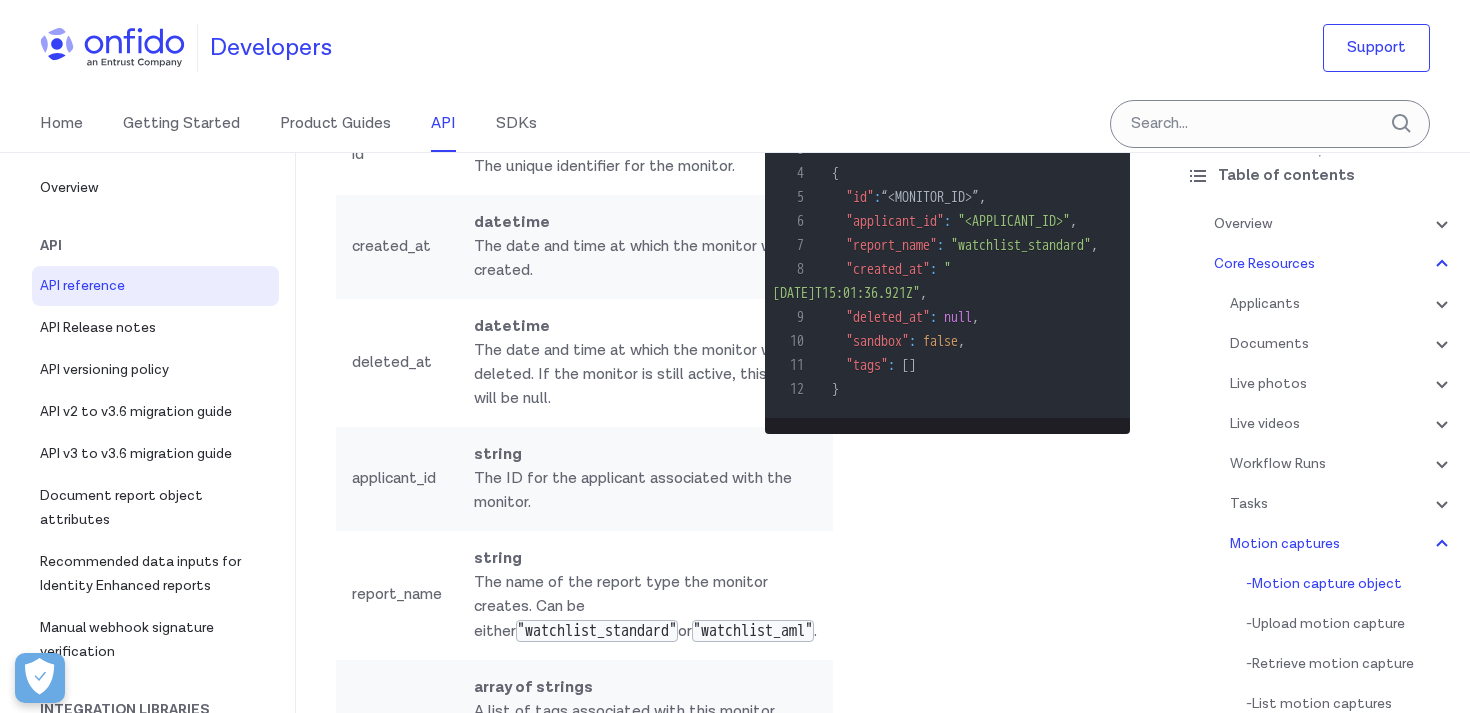 click on "Applicants -  Applicants with Sanctioned Documents -  Applicant object -  ID number object -  Address object -  Location object -  Forbidden characters -  Create applicant -  Retrieve applicant -  Update applicant -  Delete applicant -  Restore applicant -  List applicants Documents -  Document object -  Document types -  Upload document -  Retrieve document -  List documents -  Download document -  Download NFC face -  Download document video Live photos -  Live photo object -  Upload live photo -  Retrieve live photo -  List live photos -  Download live photo Live videos -  Live video object -  Upload live video -  Retrieve live video -  List live videos -  Download live video -  Download live video frame -  Unsuccessful frame extraction Workflow Runs -  Workflow Run object -  Create Workflow Run -  List Workflow Runs -  Retrieve Workflow Run -  Retrieve Workflow Run Evidence Folder Tasks -  Task object -  List Tasks -  Retrieve Task -  Complete Task Motion captures -  Motion capture object -  -  -  -  -" at bounding box center (1342, 688) 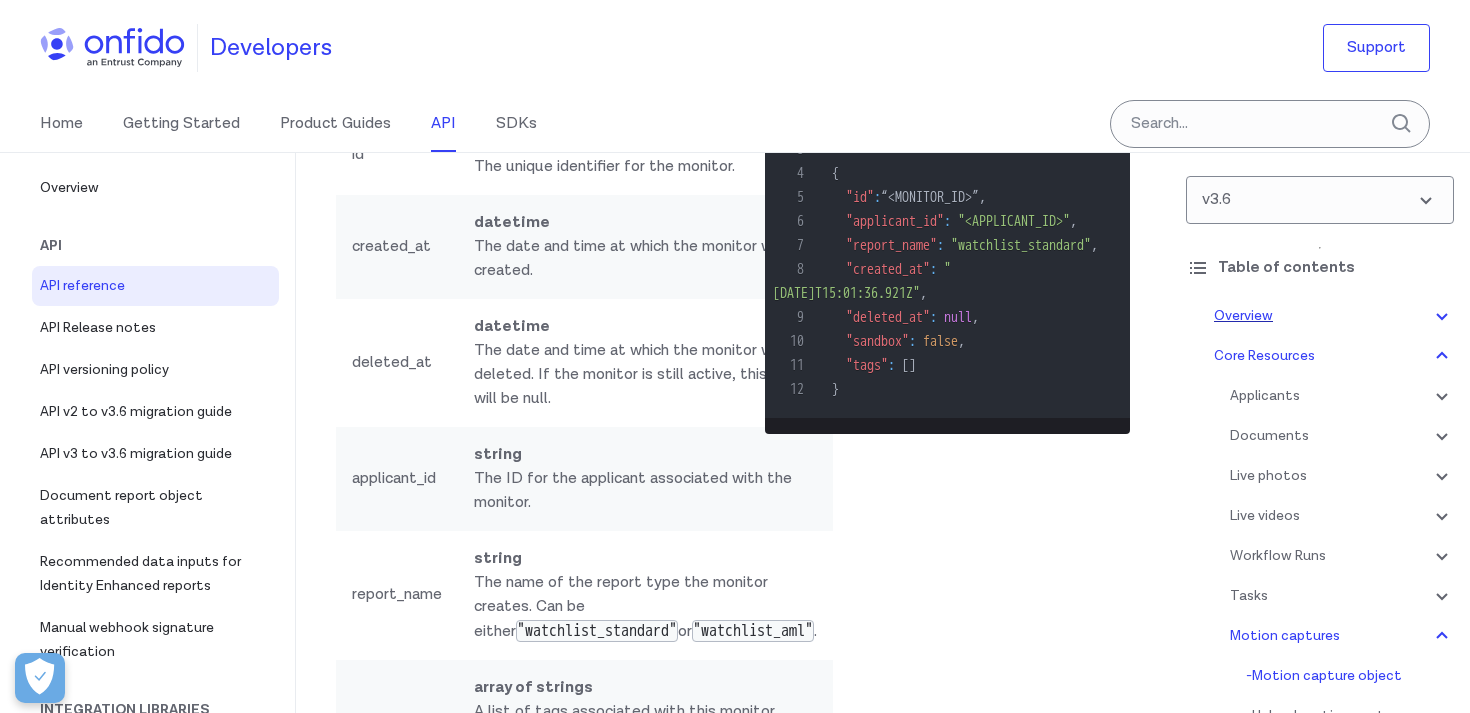 click on "Overview" at bounding box center (1334, 316) 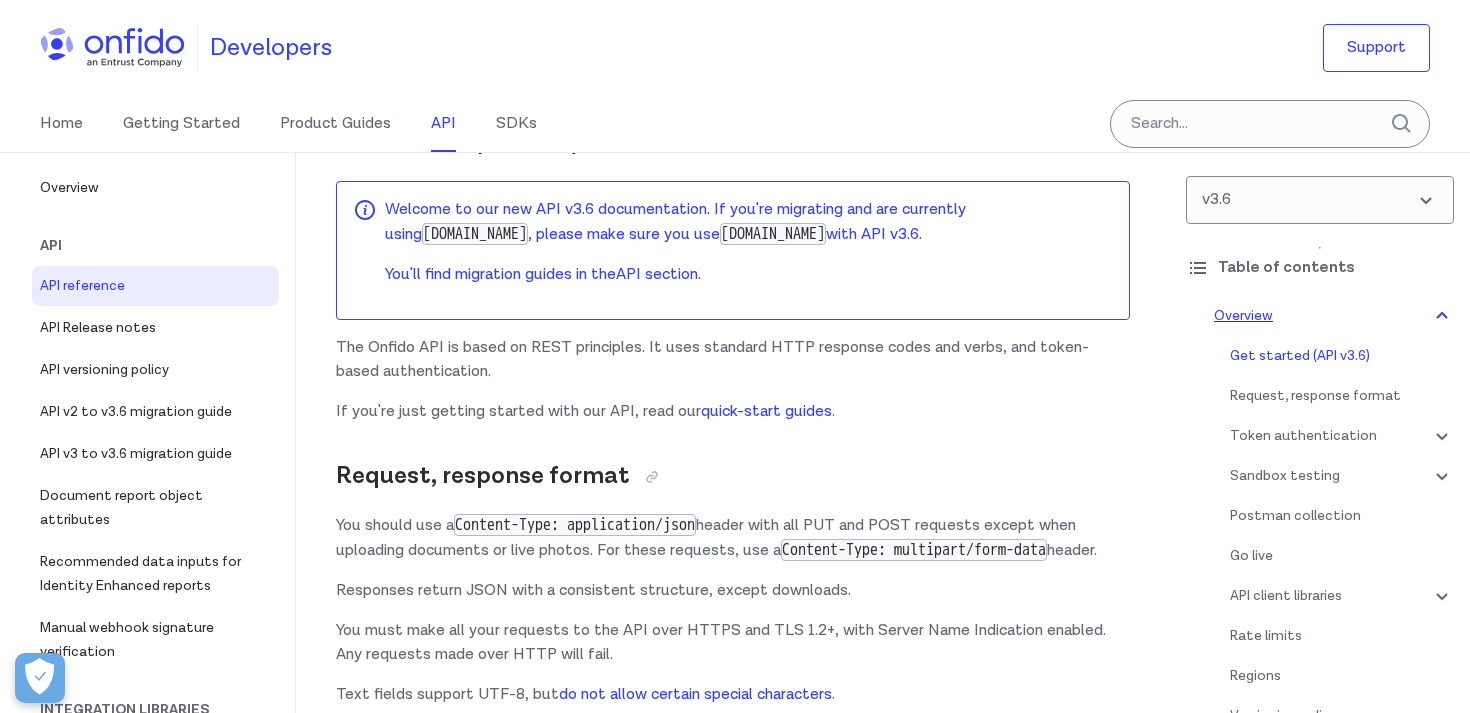 click on "Overview" at bounding box center [1334, 316] 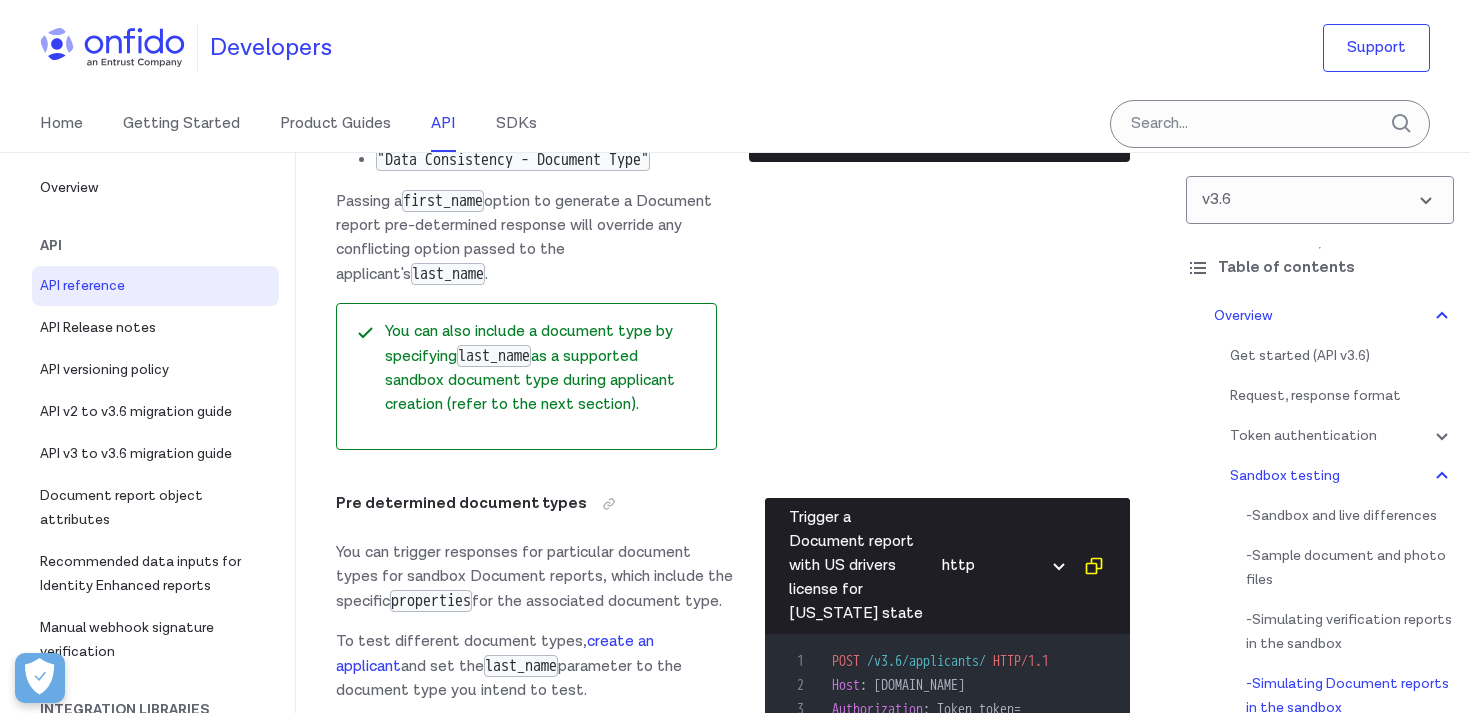 scroll, scrollTop: 5508, scrollLeft: 0, axis: vertical 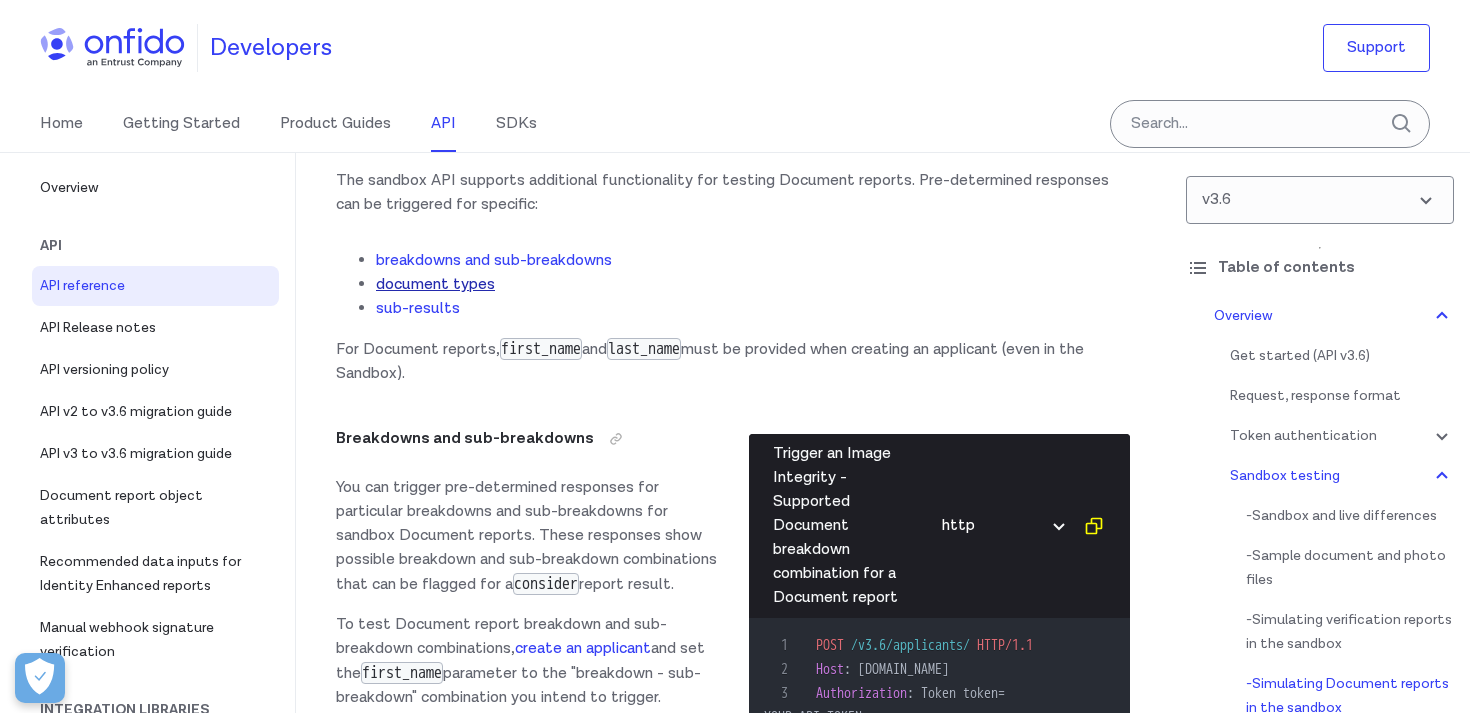 click on "document types" at bounding box center (435, 284) 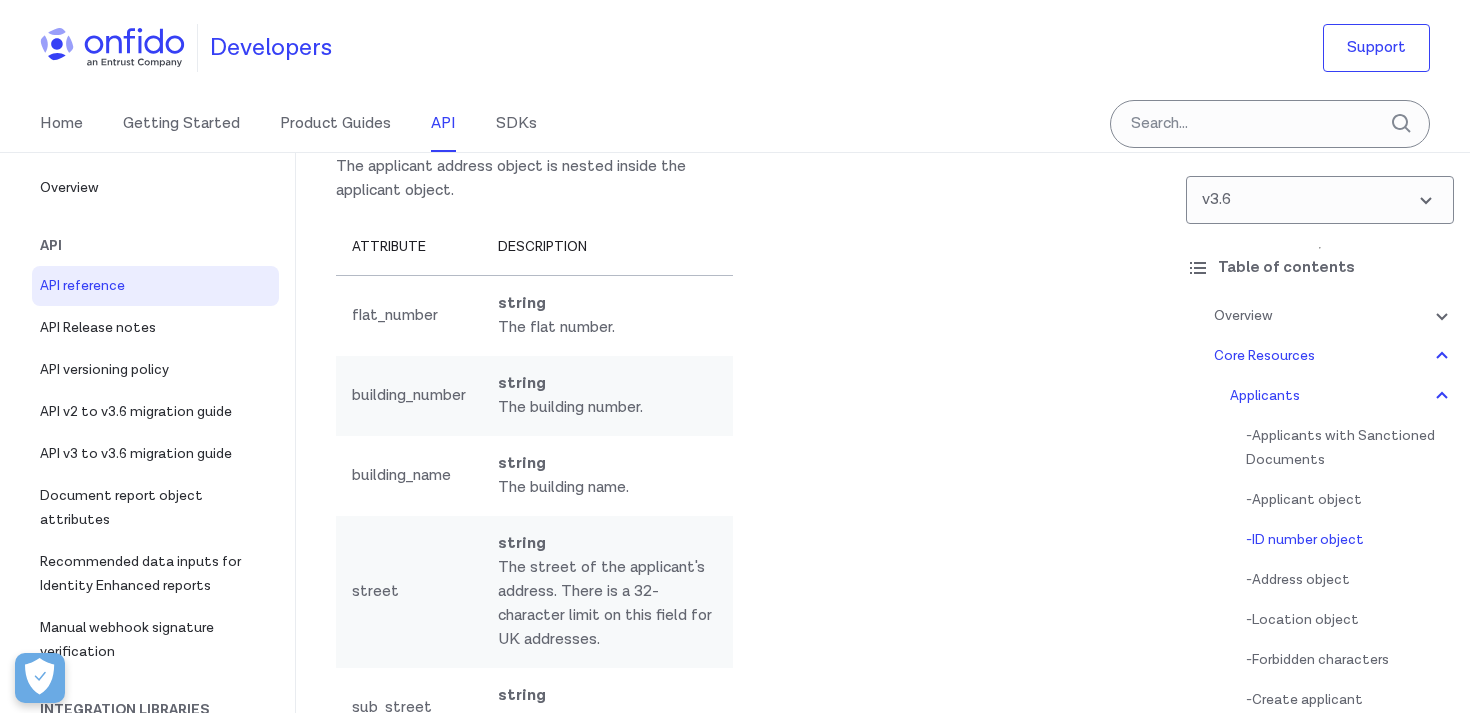 scroll, scrollTop: 22099, scrollLeft: 0, axis: vertical 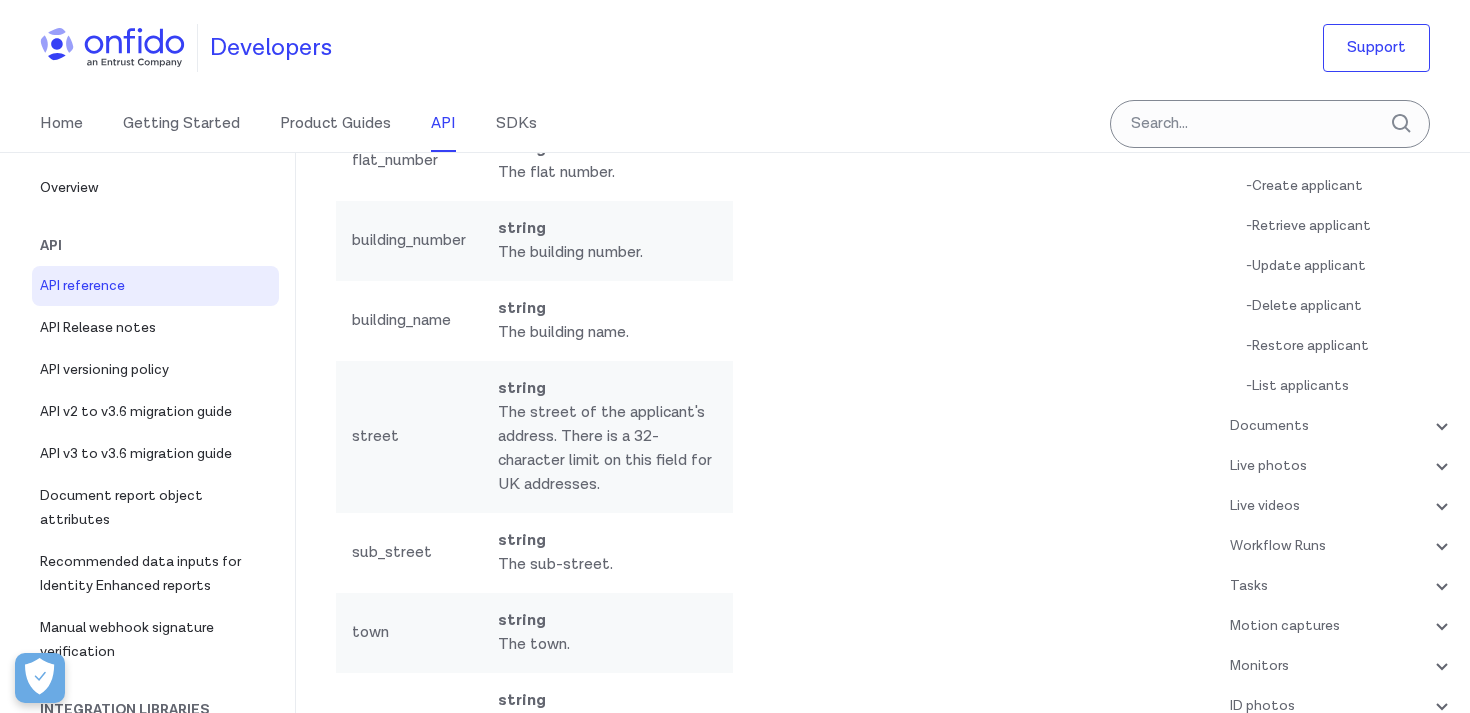 click on "ssn" at bounding box center [729, -451] 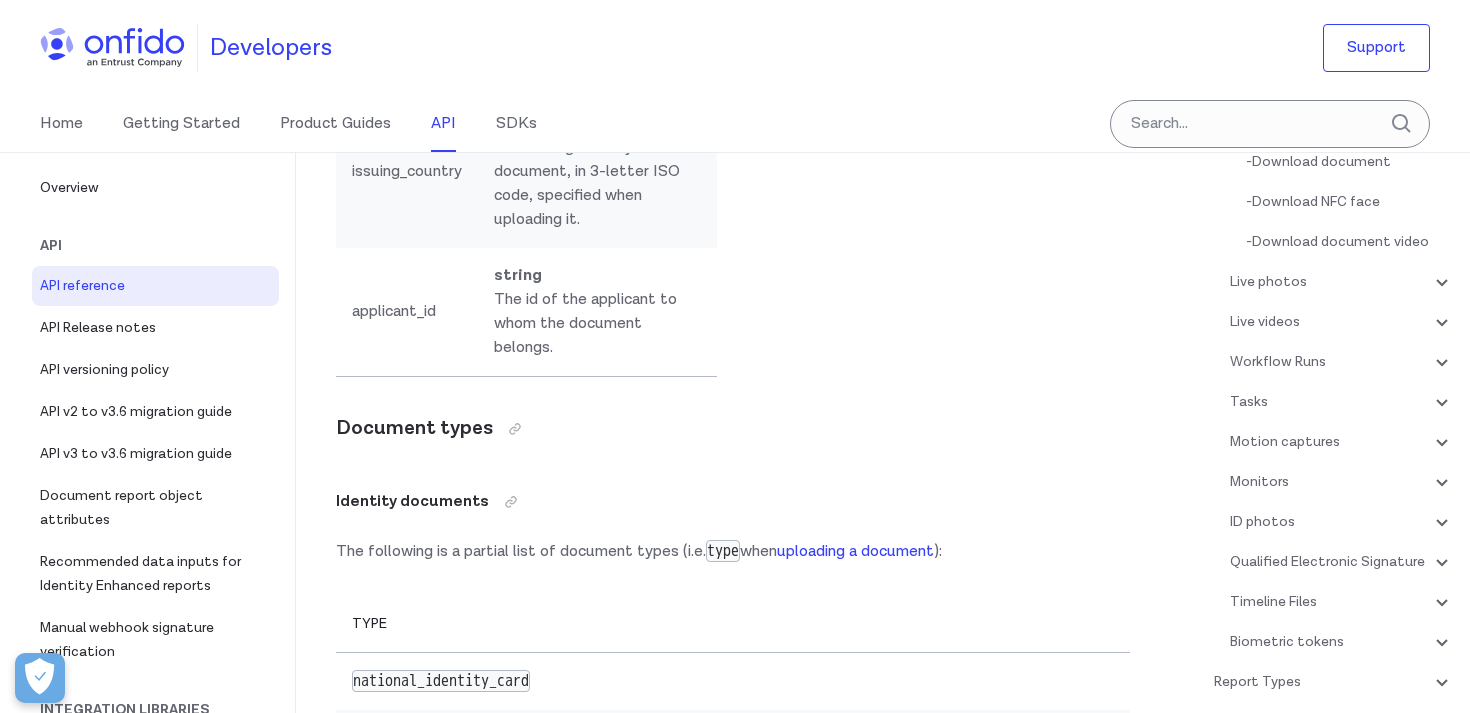 scroll, scrollTop: 34294, scrollLeft: 0, axis: vertical 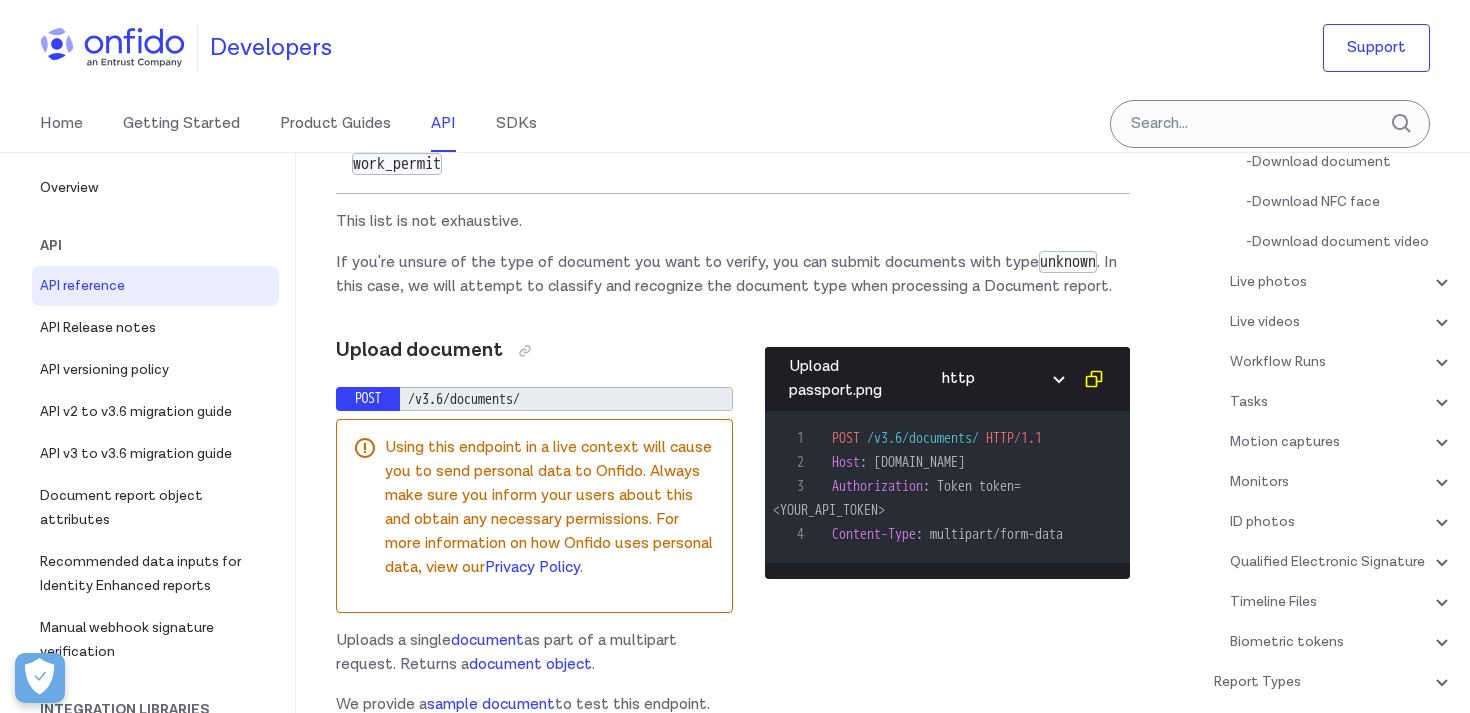 click on "type of document" at bounding box center (587, -807) 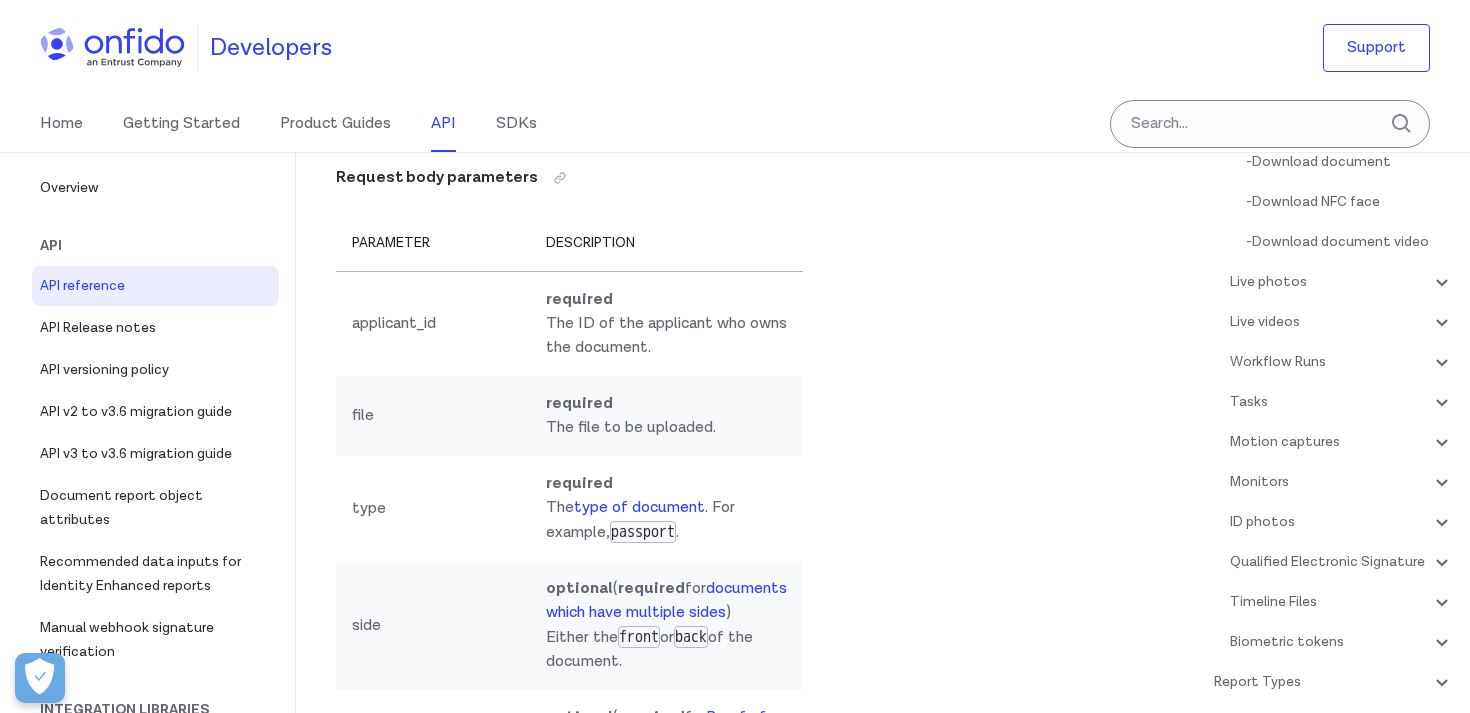 scroll, scrollTop: 35076, scrollLeft: 0, axis: vertical 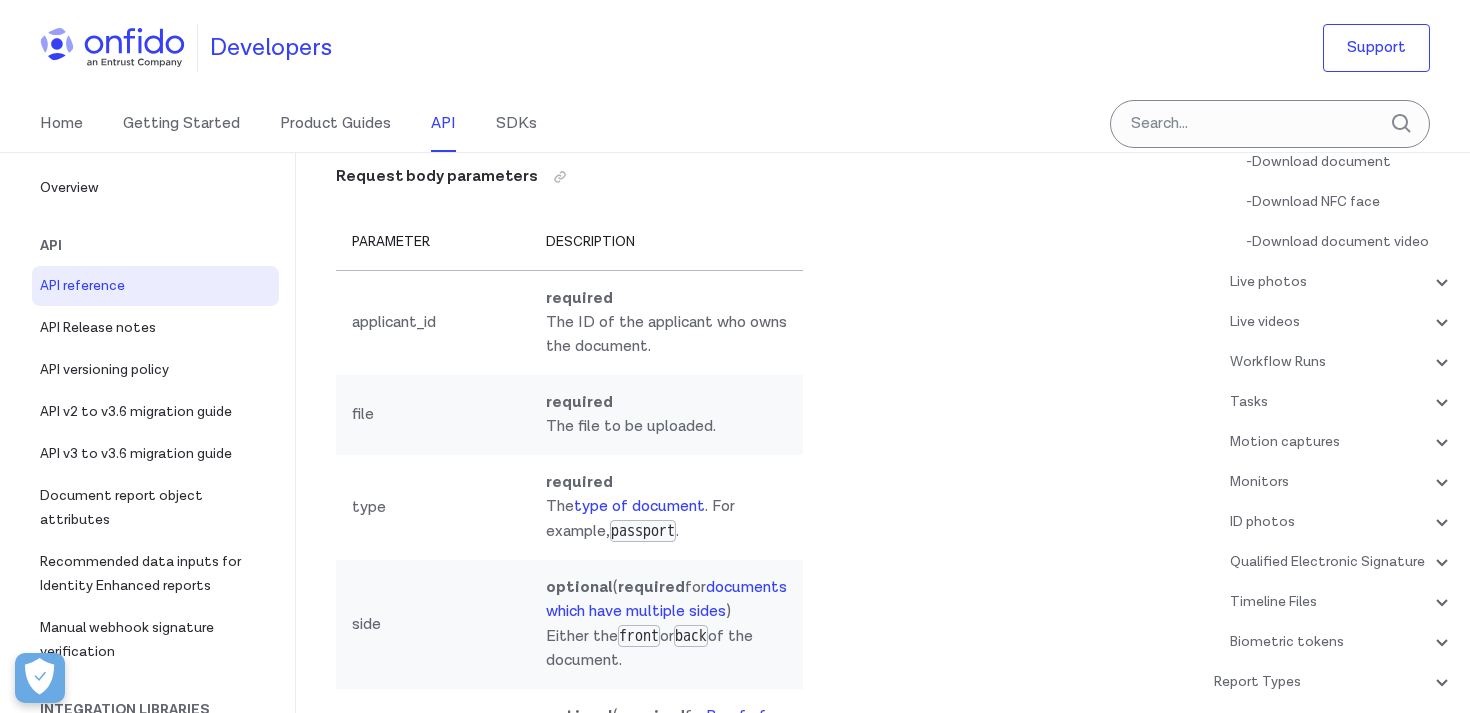 drag, startPoint x: 457, startPoint y: 570, endPoint x: 366, endPoint y: 350, distance: 238.07771 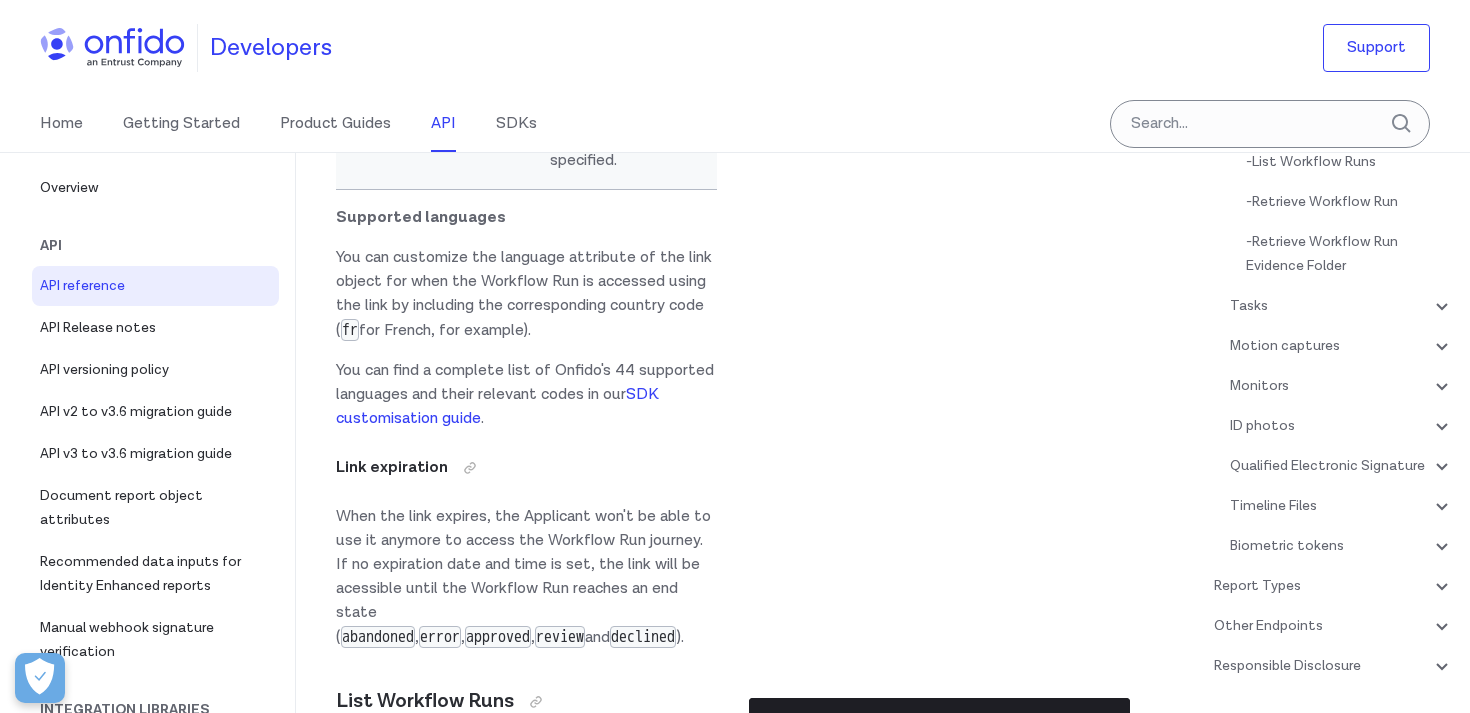 scroll, scrollTop: 60009, scrollLeft: 0, axis: vertical 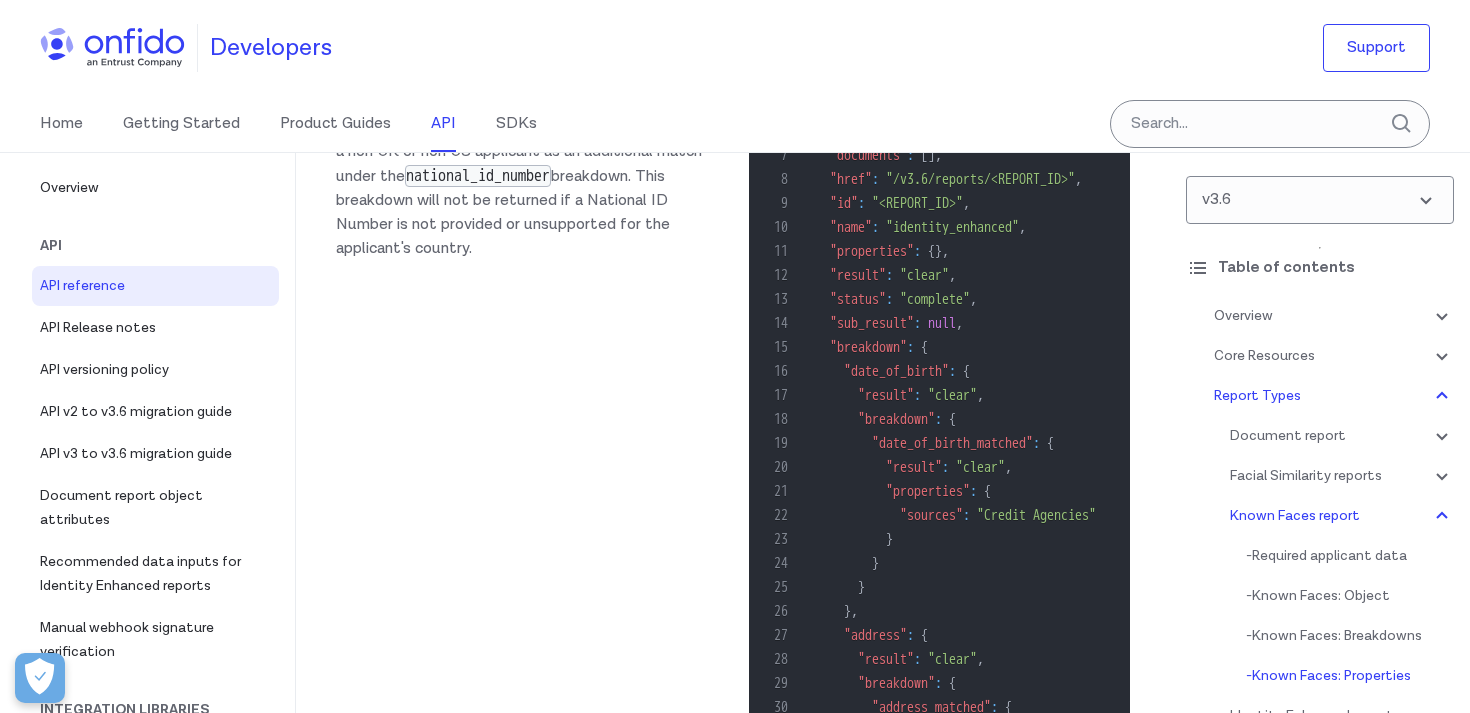 click on ""live_photos"" at bounding box center (574, -5359) 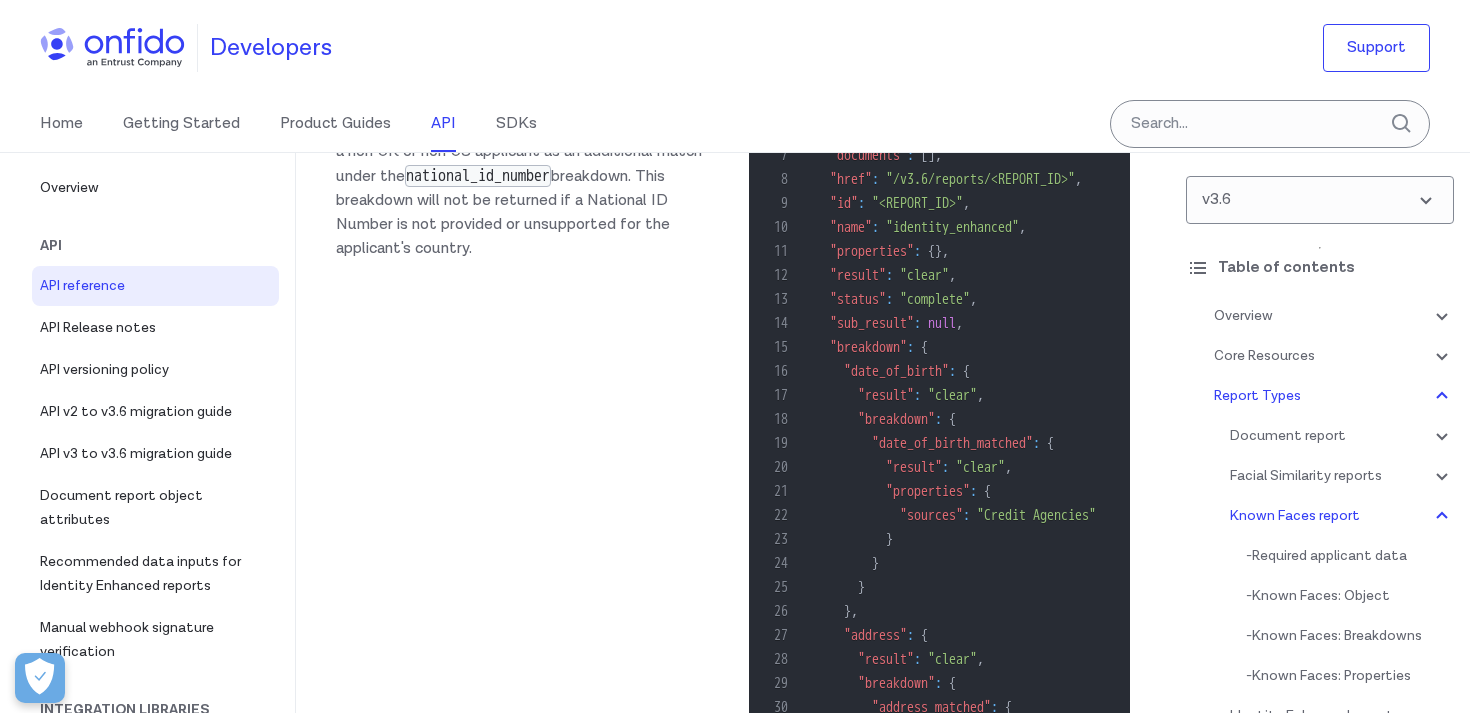 scroll, scrollTop: 131268, scrollLeft: 0, axis: vertical 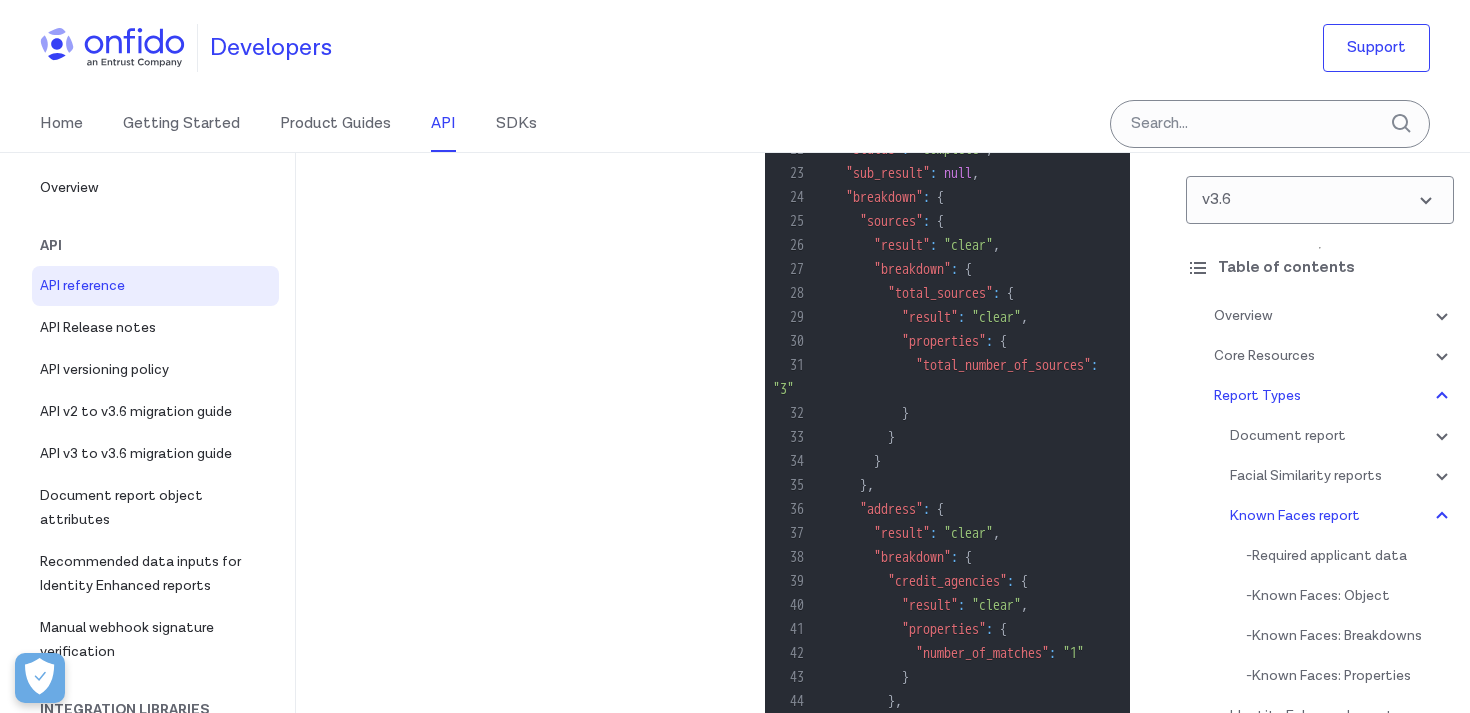 click on ""live_videos"" at bounding box center [1031, -5164] 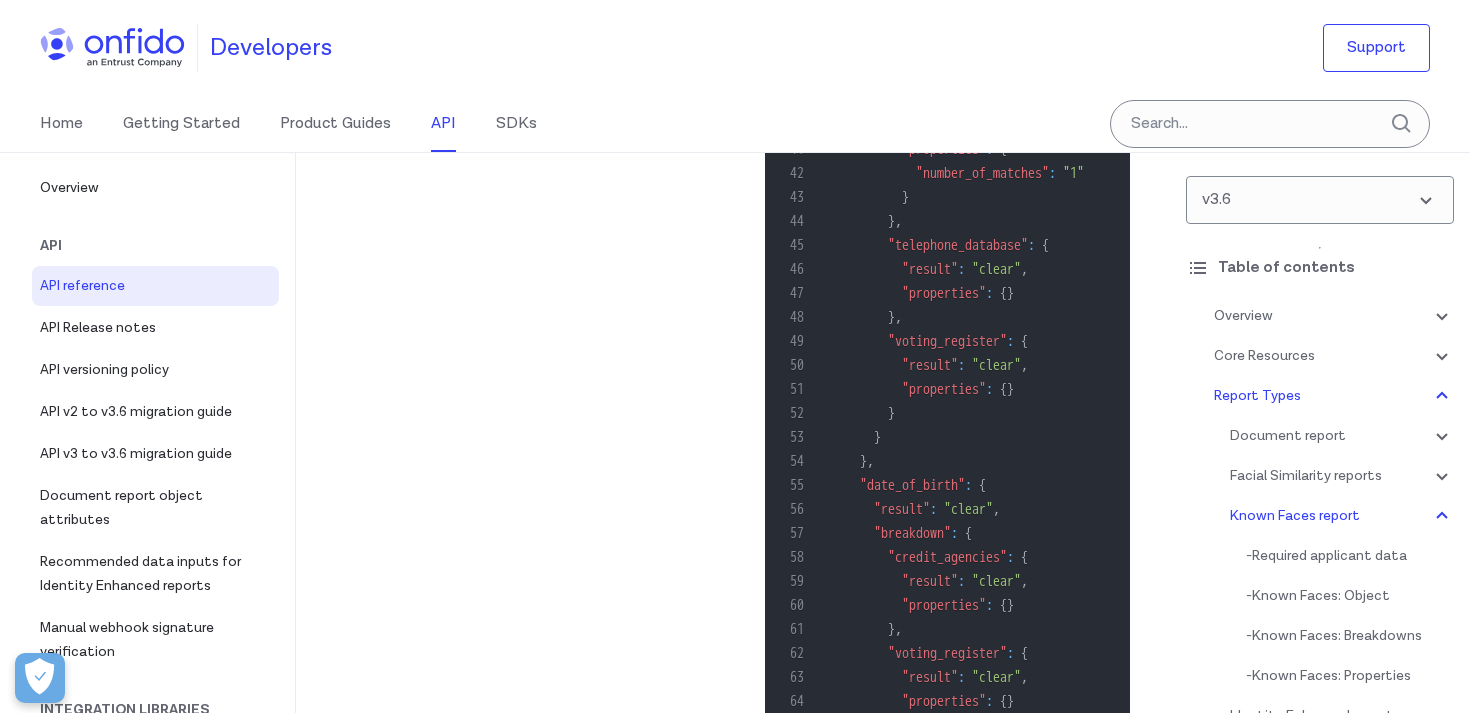 scroll, scrollTop: 132228, scrollLeft: 0, axis: vertical 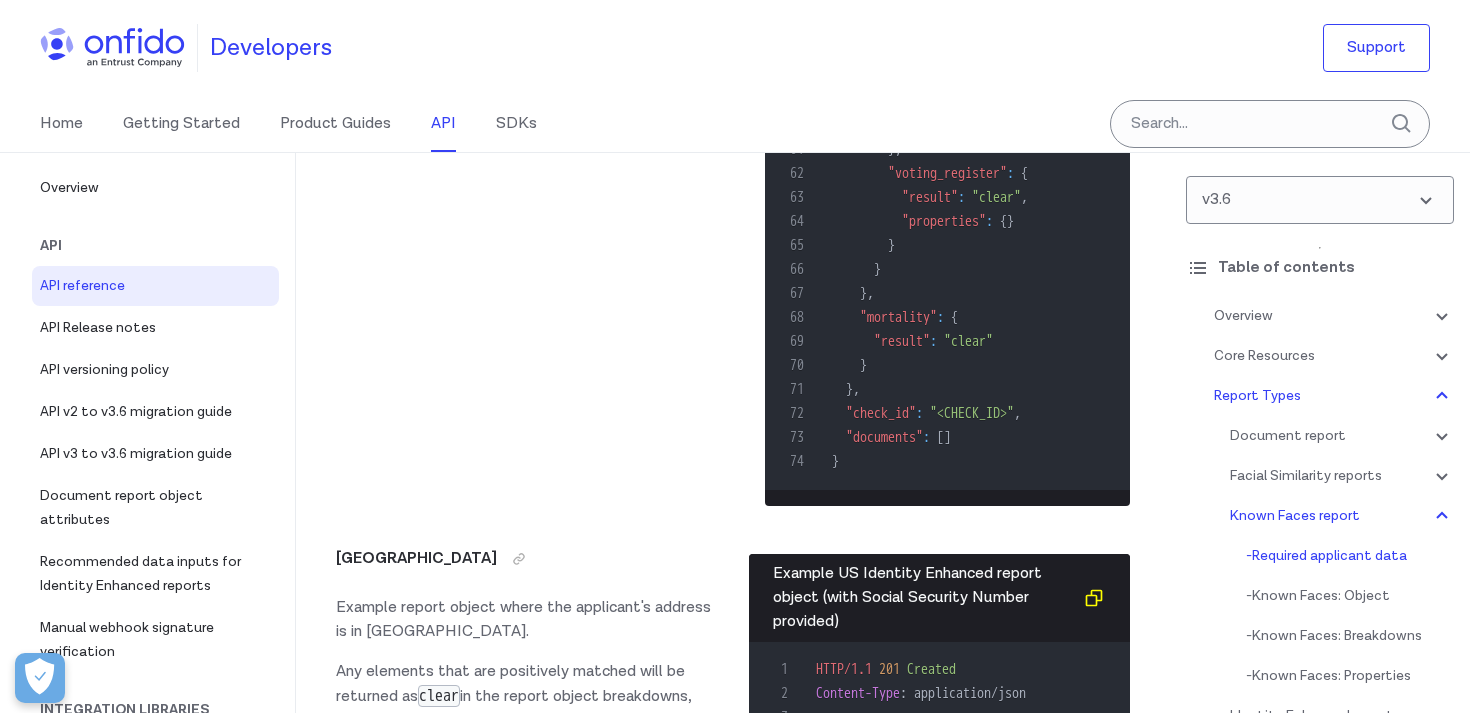click on ""motion"" at bounding box center (1014, -5548) 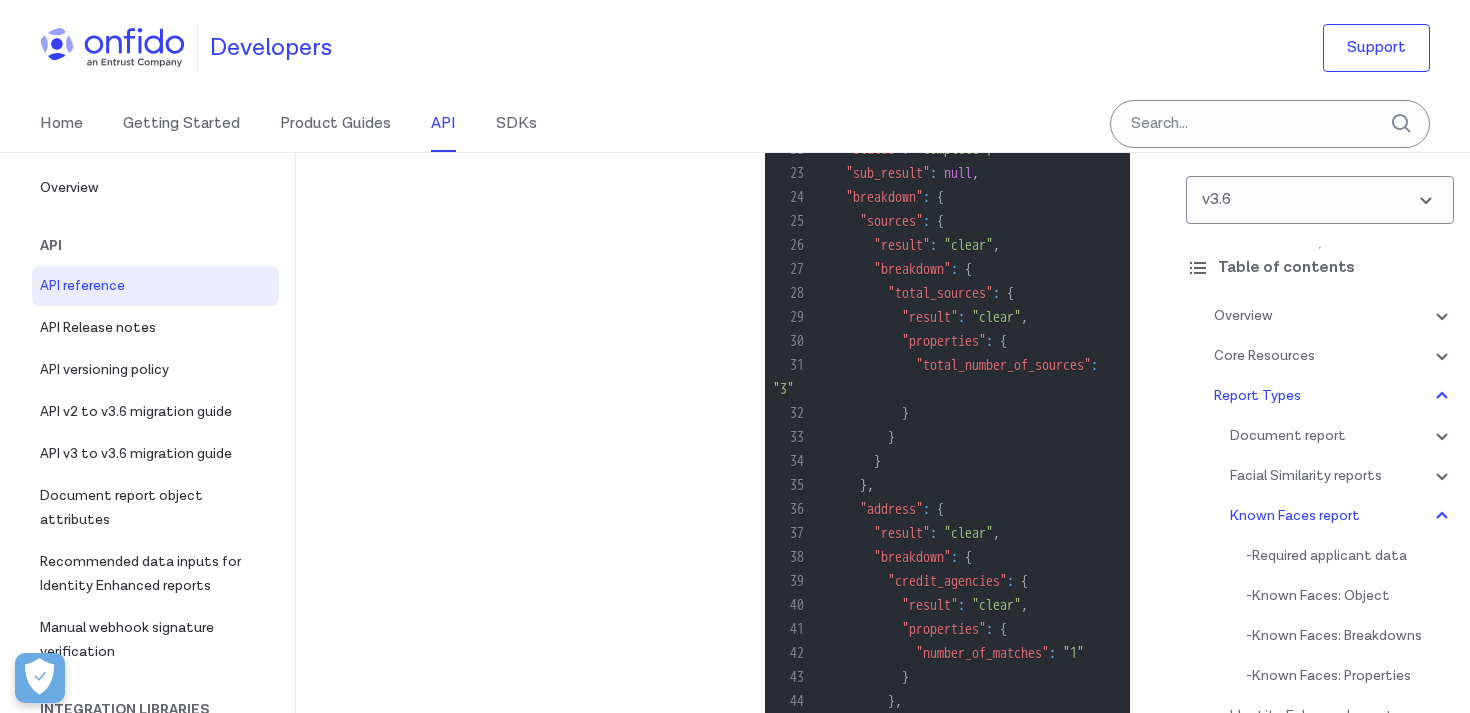 scroll, scrollTop: 134318, scrollLeft: 0, axis: vertical 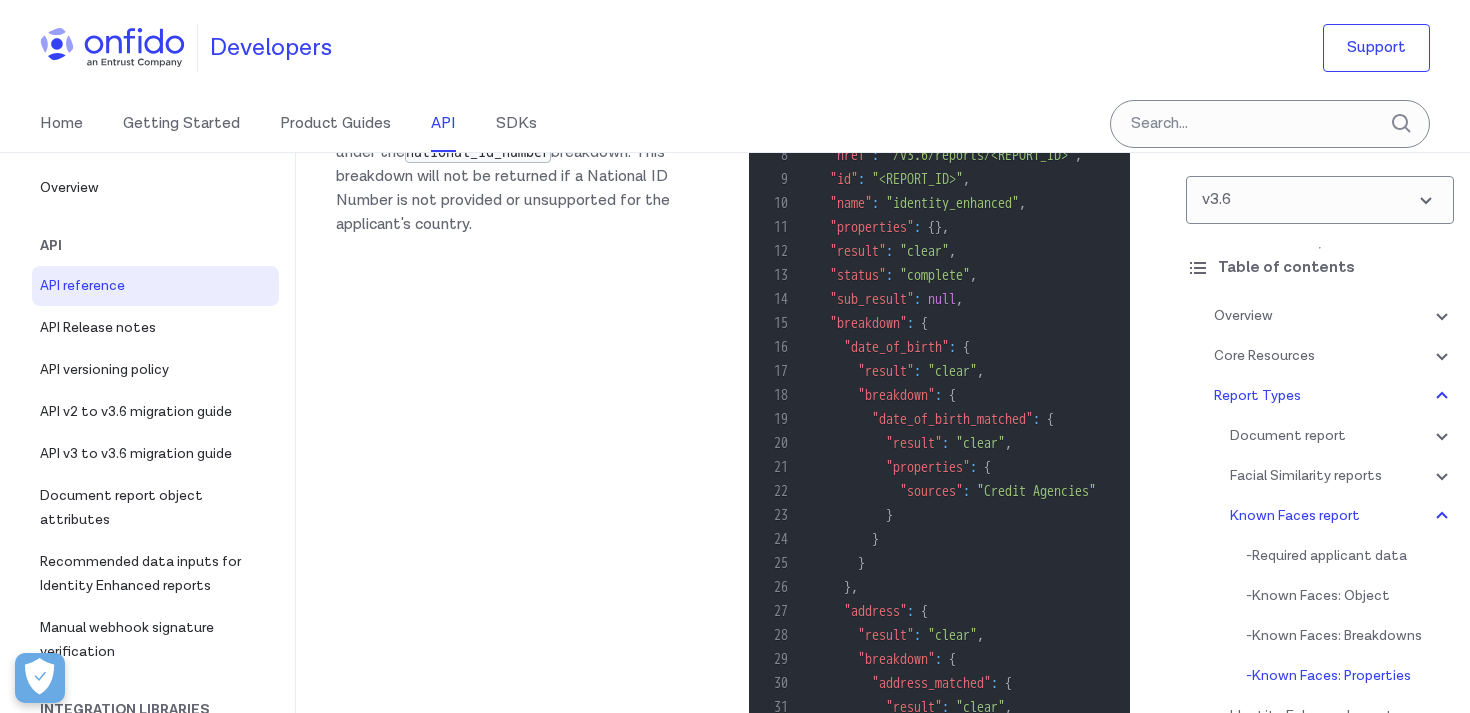 click on "Example Known Faces report object 1 HTTP/1.1   201   Created 2 Content-Type :   application/json 3 4 { 5    "created_at" :   "2020-06-19T09:44:14Z" , 6    "documents" :   [ ] , 7    "href" :   "/v3.6/reports/<REPORT_ID>" , 8    "id" :   "<REPORT_ID>" , 9    "name" :   "known_faces" , 10    "properties" :   { 11      "matches" :   [ 12        { 13          "applicant_id" :   "<1ST_MATCHED_APPLICANT_ID>" , 14          "score" :   1 , 15          "media_id" :   "<1ST_MEDIA_ID>" , 16          "media_type" :   "live_photos" , 17          "suspected" :   false 18        } , 19        { 20          "applicant_id" :   "<2ND_MATCHED_APPLICANT_ID>" , 21          "score" :   1 , 22          "media_id" :   "<2ND_MEDIA_ID>" , 23          "media_type" :   "live_videos" , 24          "suspected" :   true 25        } , 26        { 27          "applicant_id" :   "<3RD_MATCHED_APPLICANT_ID>" , 28          "score" :   0.8903 , 29          "media_id" :   "<3RD_MEDIA_ID>" , 30          "media_type" :   "live_photos" , 31" at bounding box center [947, -7033] 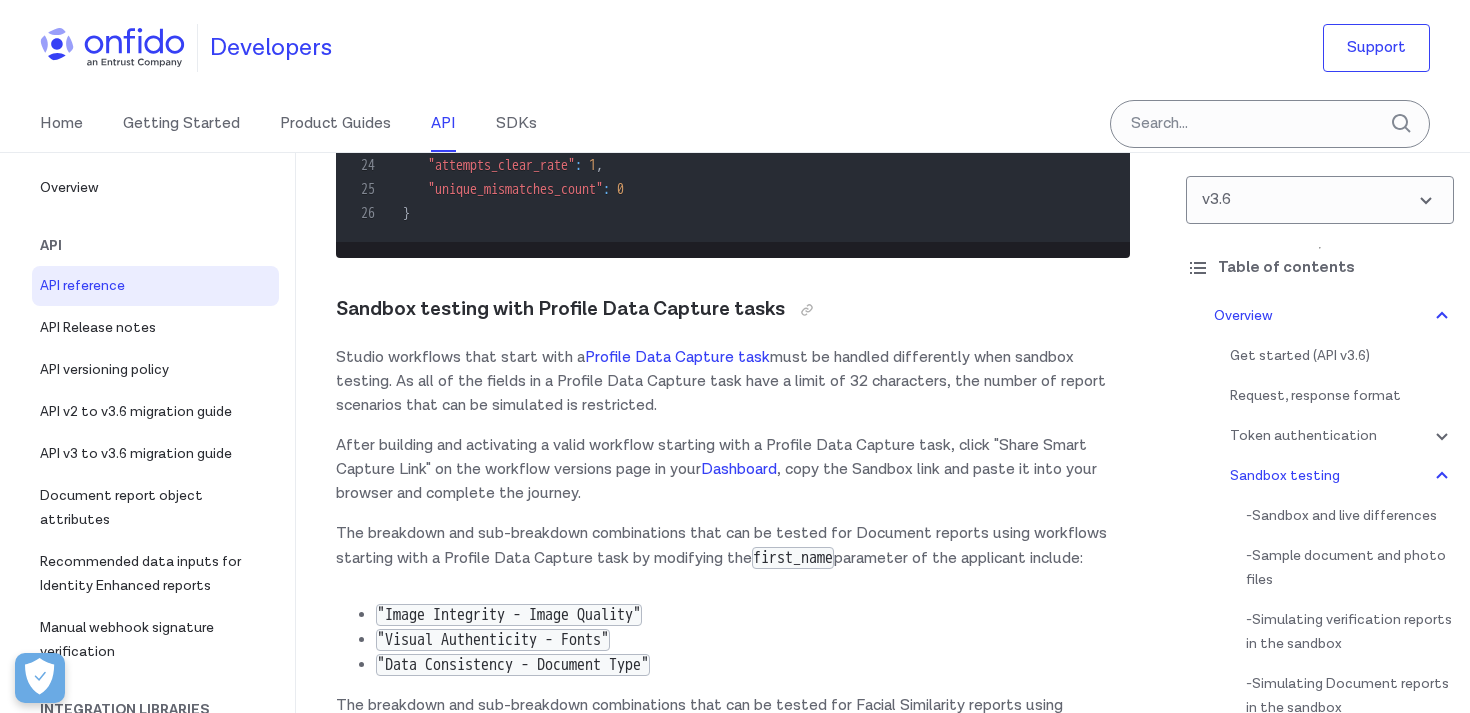 scroll, scrollTop: 10496, scrollLeft: 0, axis: vertical 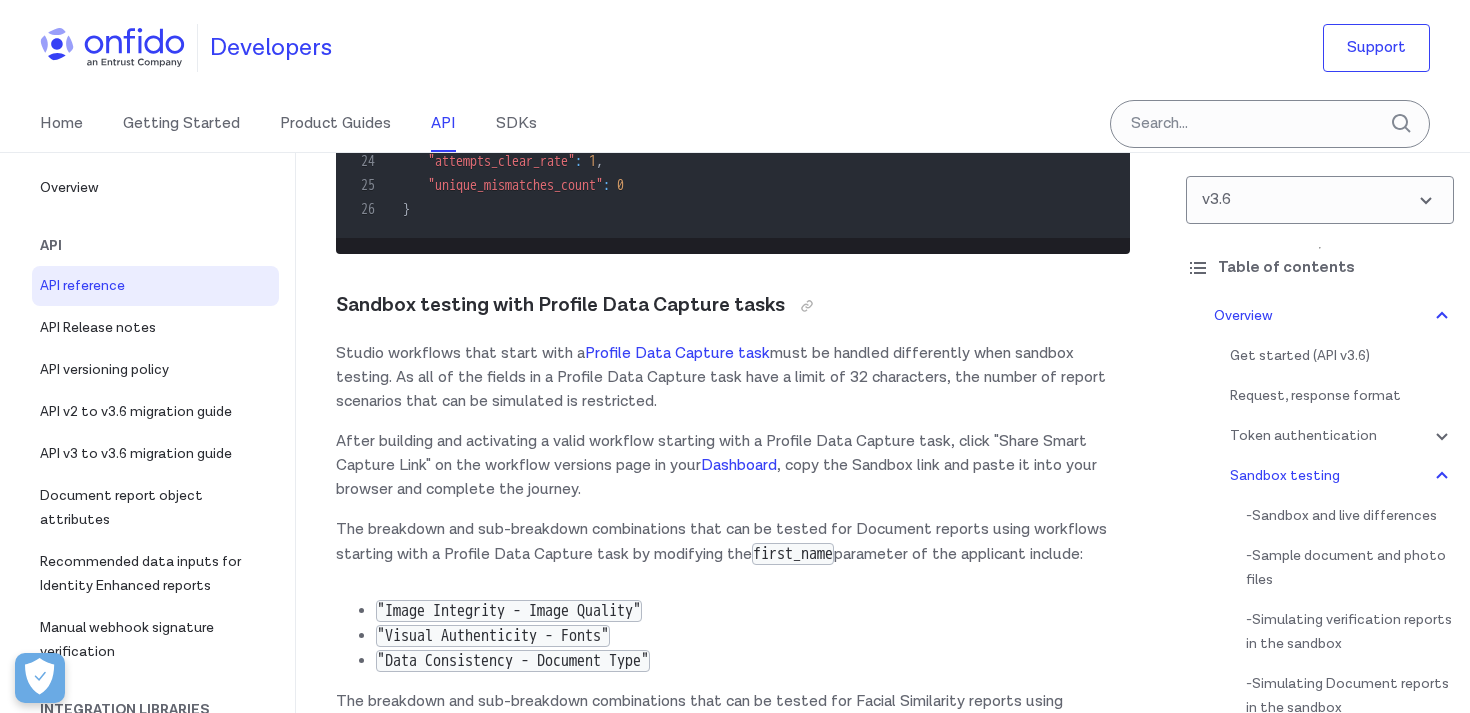 drag, startPoint x: 420, startPoint y: 565, endPoint x: 439, endPoint y: 206, distance: 359.50244 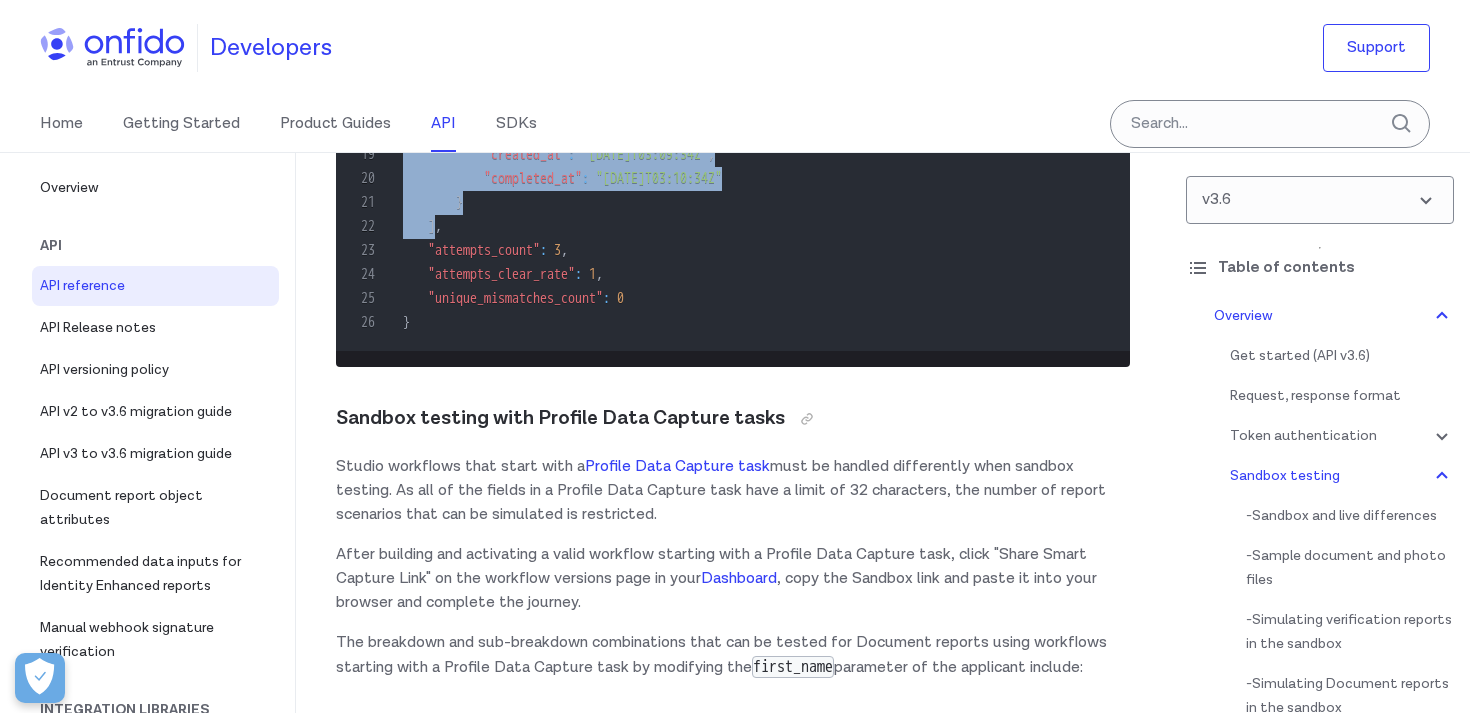 scroll, scrollTop: 10380, scrollLeft: 0, axis: vertical 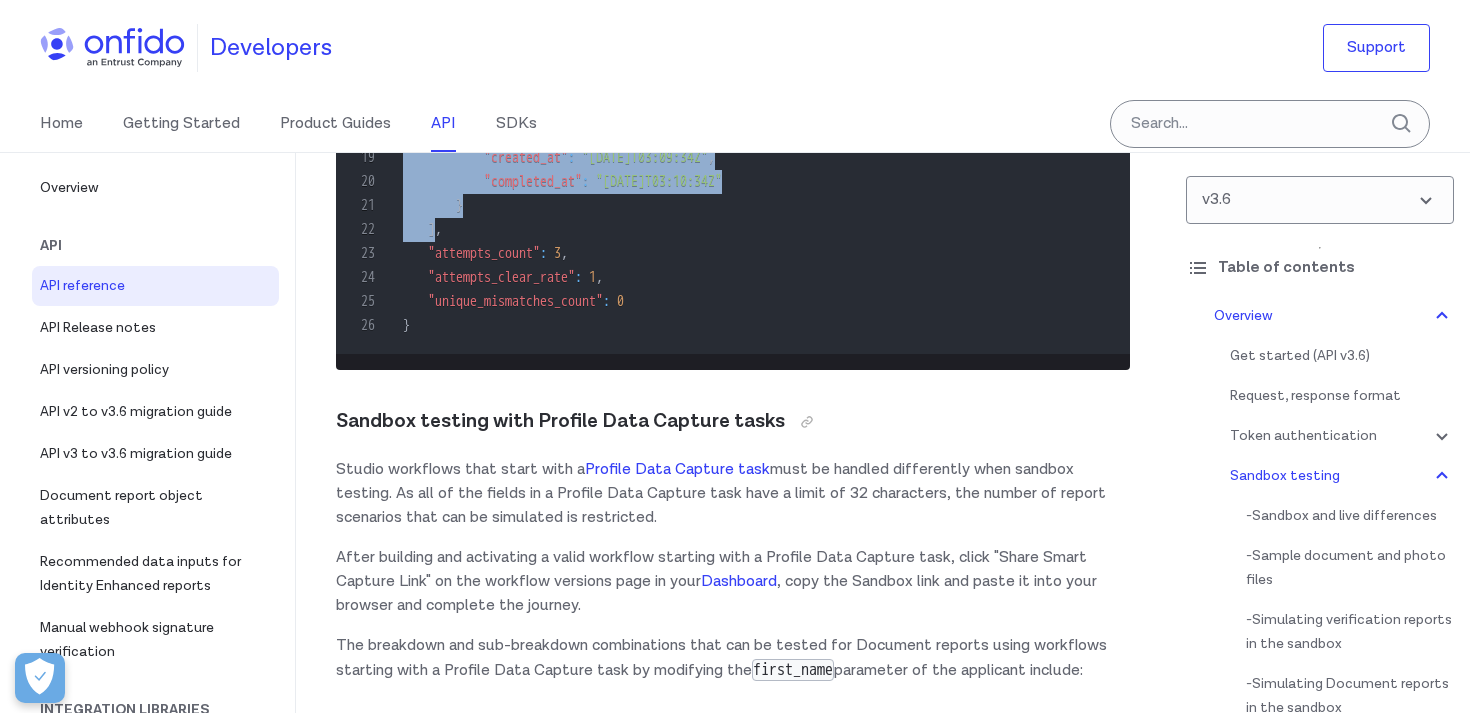 click at bounding box center (415, -227) 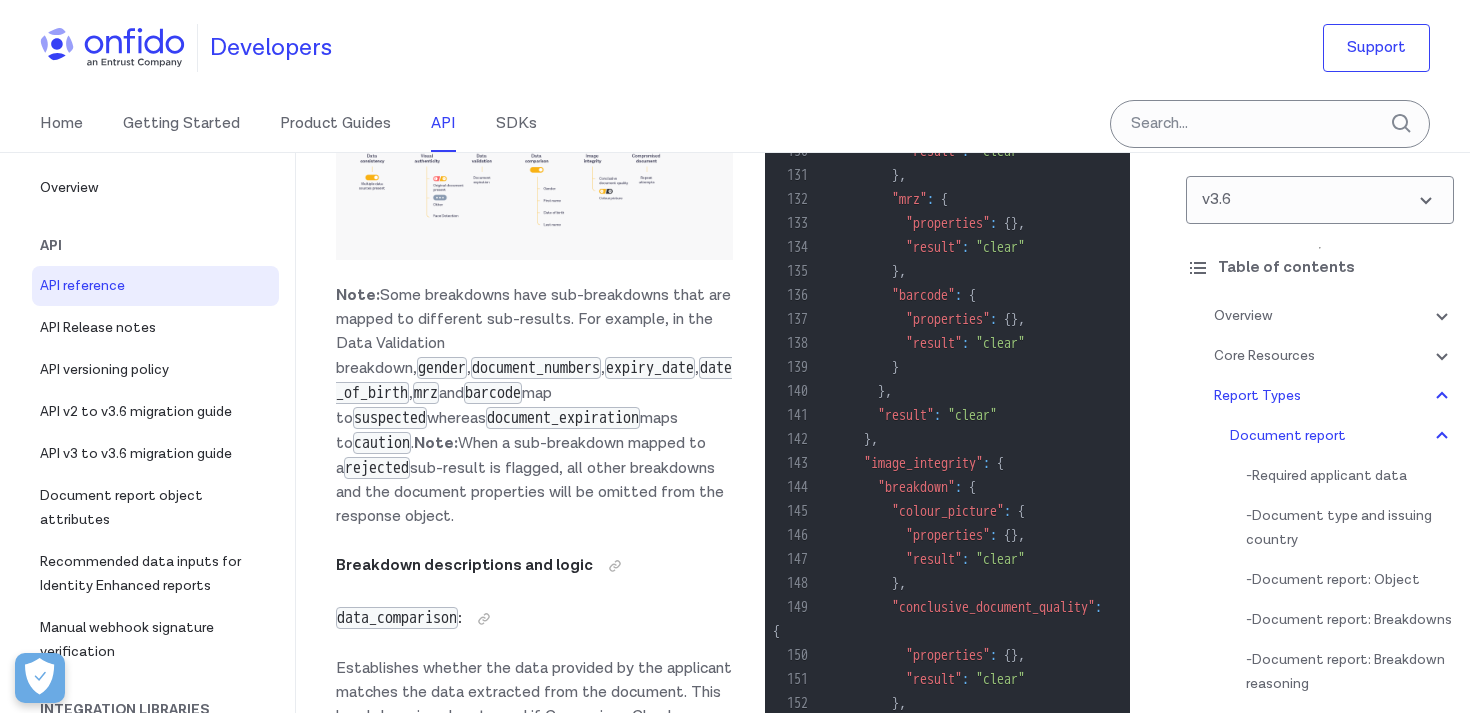 scroll, scrollTop: 85621, scrollLeft: 0, axis: vertical 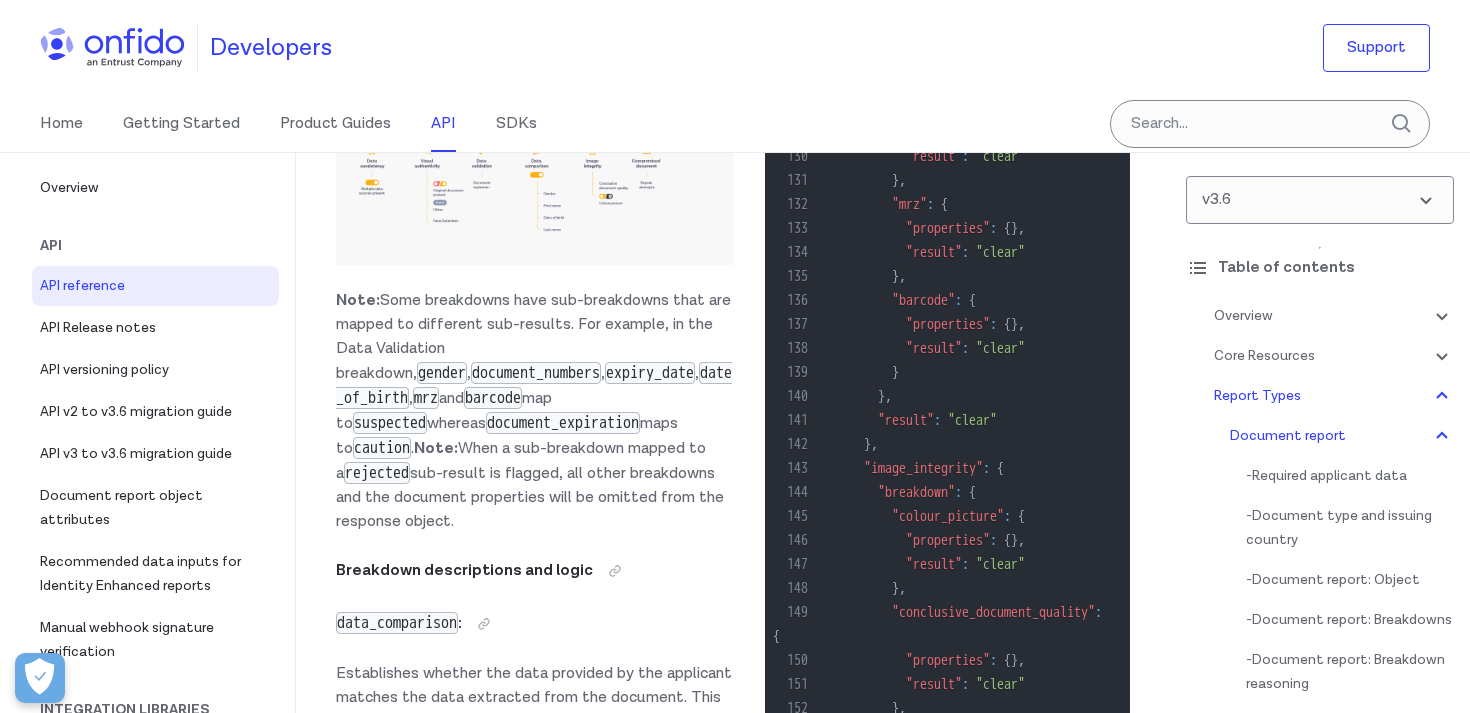 click on "repeat attempts endpoint" at bounding box center [574, -3478] 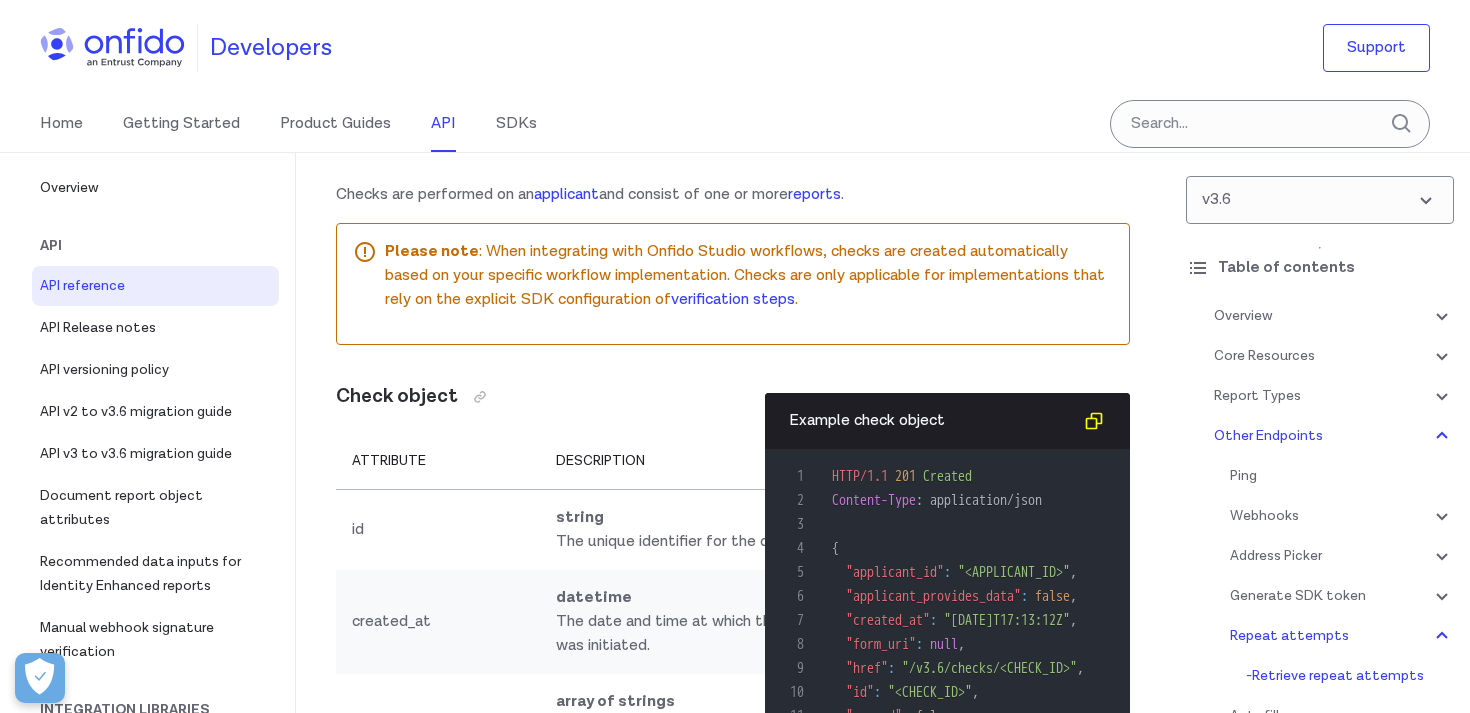scroll, scrollTop: 210869, scrollLeft: 0, axis: vertical 